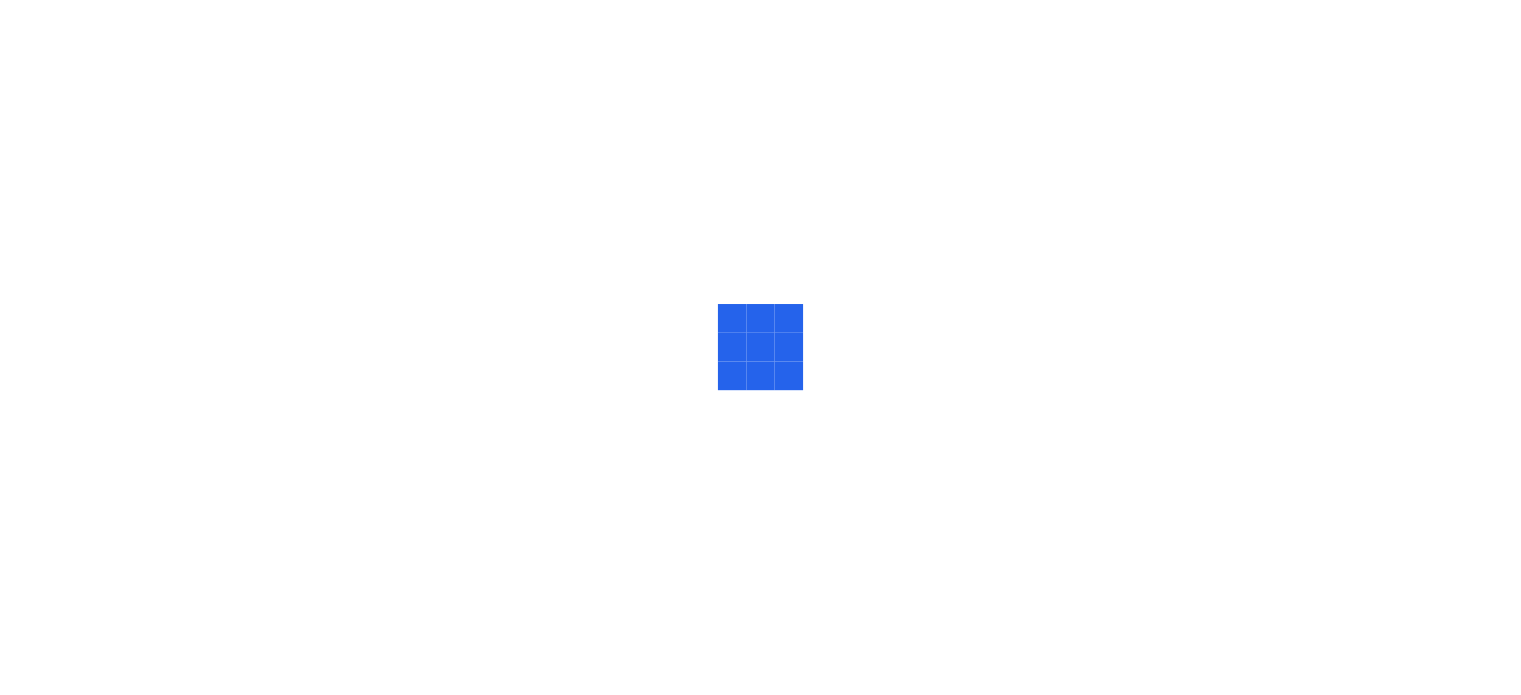 scroll, scrollTop: 0, scrollLeft: 0, axis: both 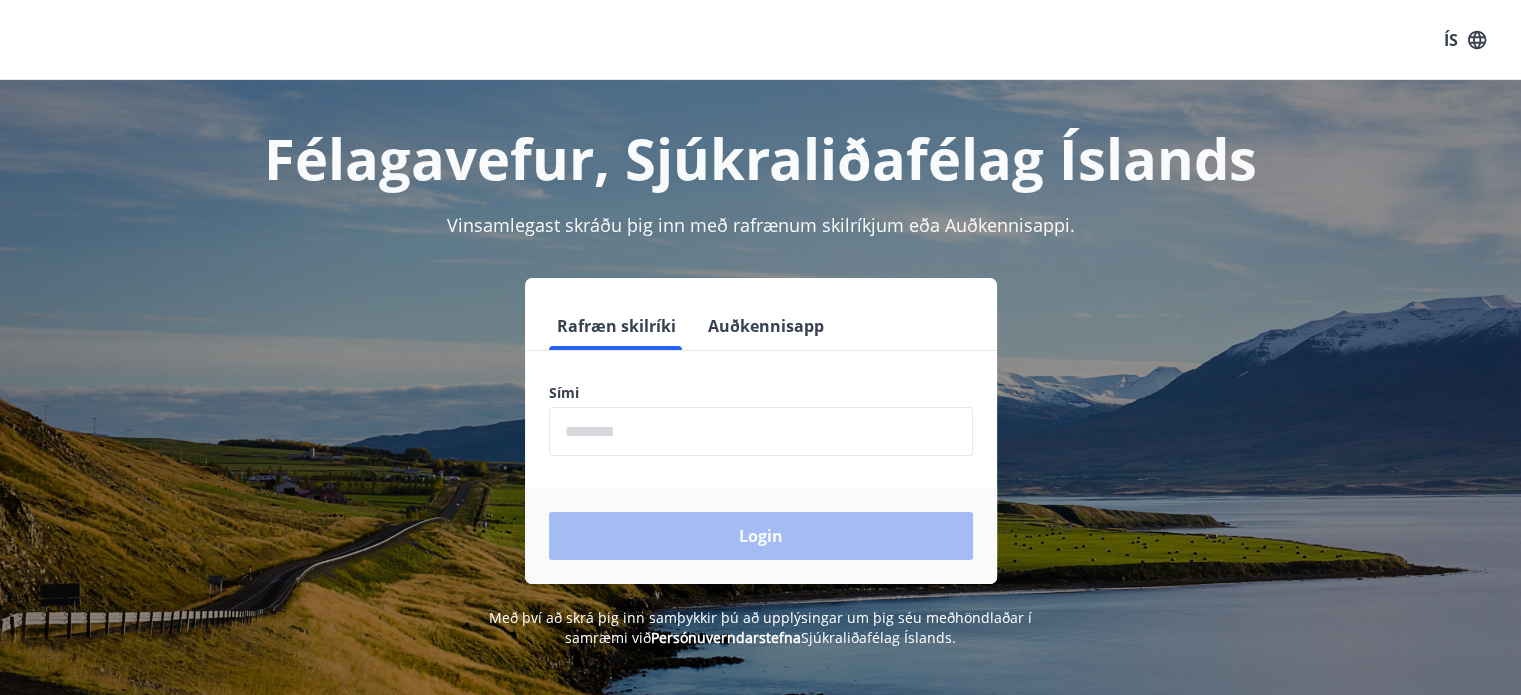 click at bounding box center [761, 431] 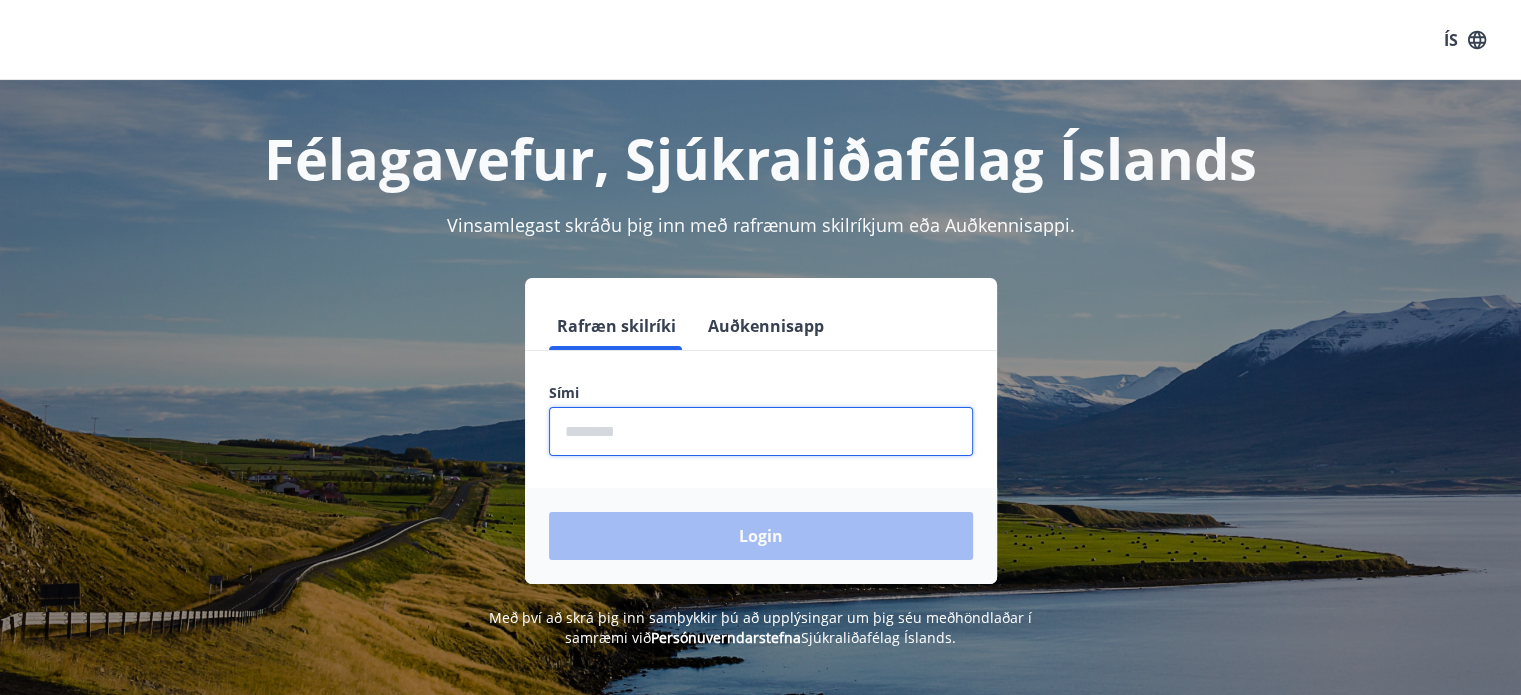 type on "********" 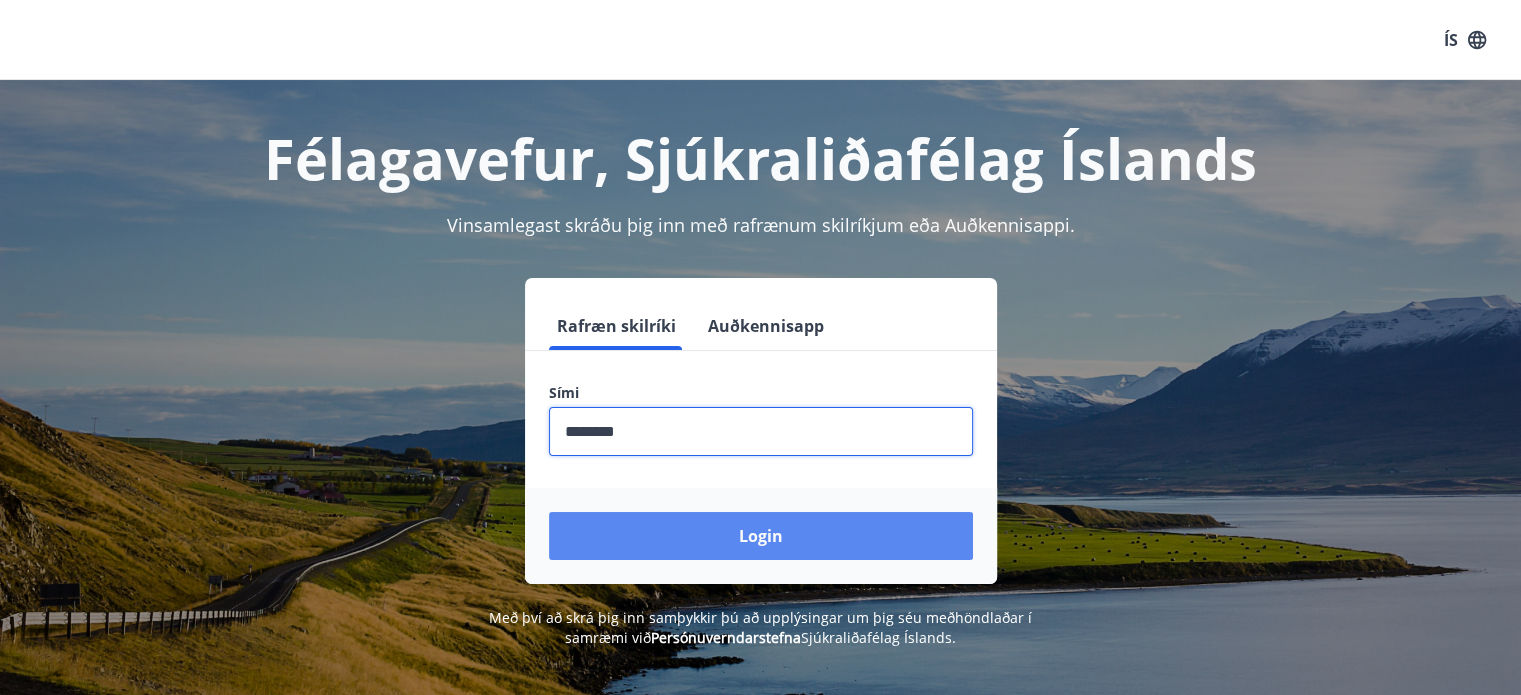 click on "Login" at bounding box center (761, 536) 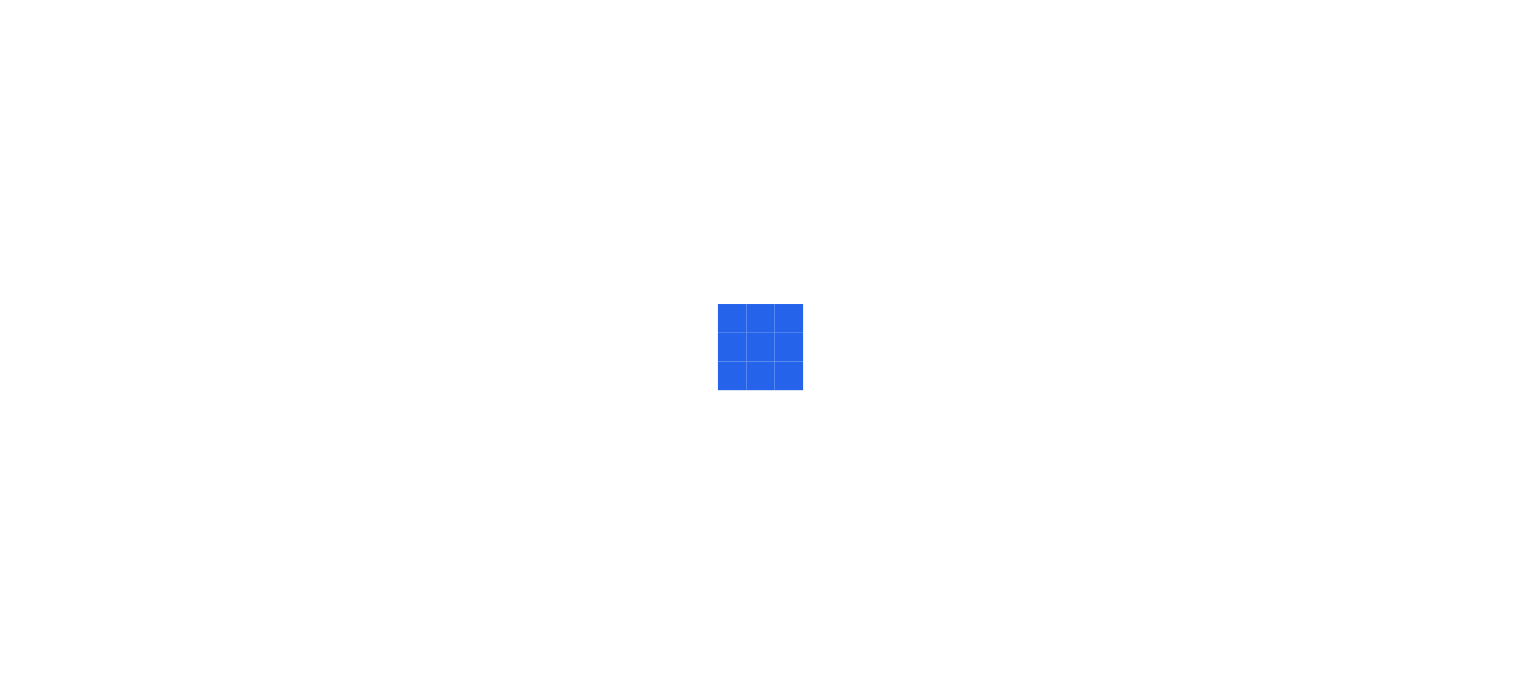 scroll, scrollTop: 0, scrollLeft: 0, axis: both 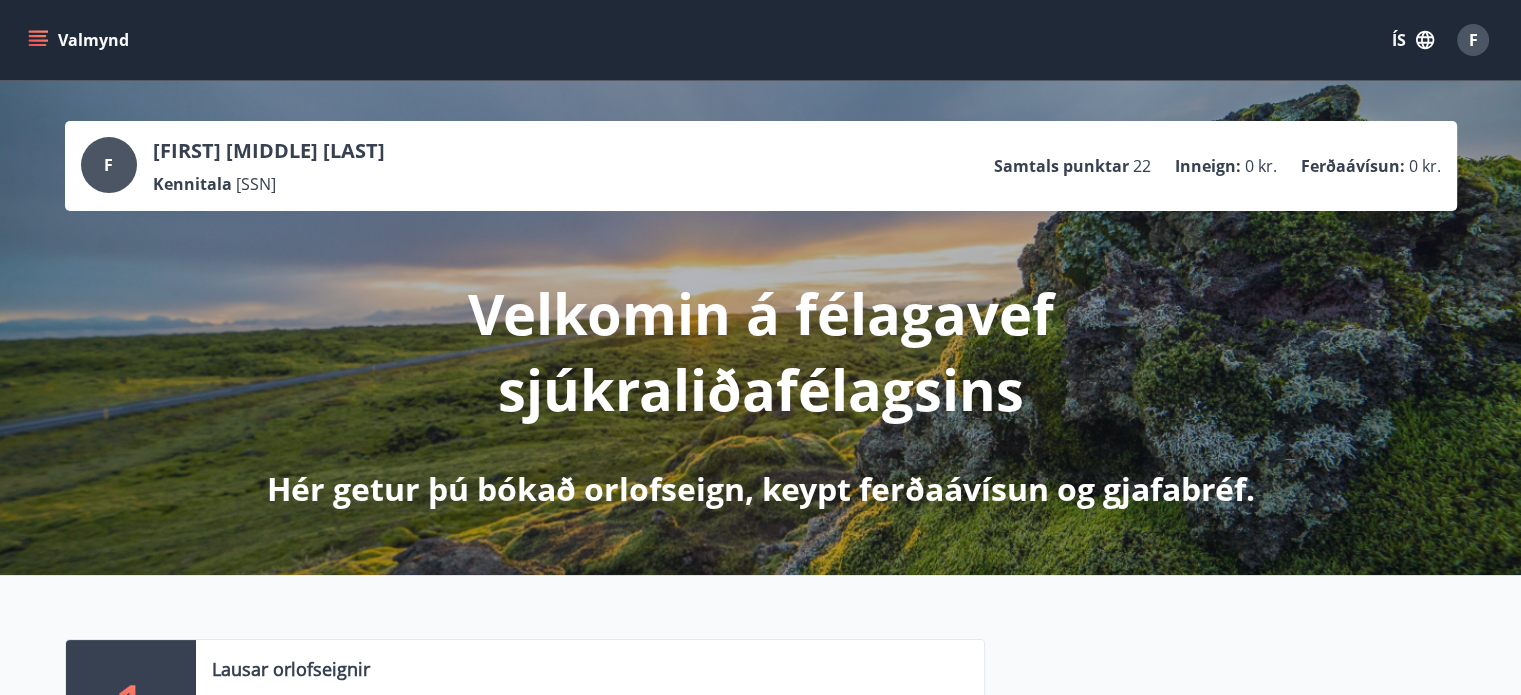 click on "Valmynd ÍS F" at bounding box center [760, 40] 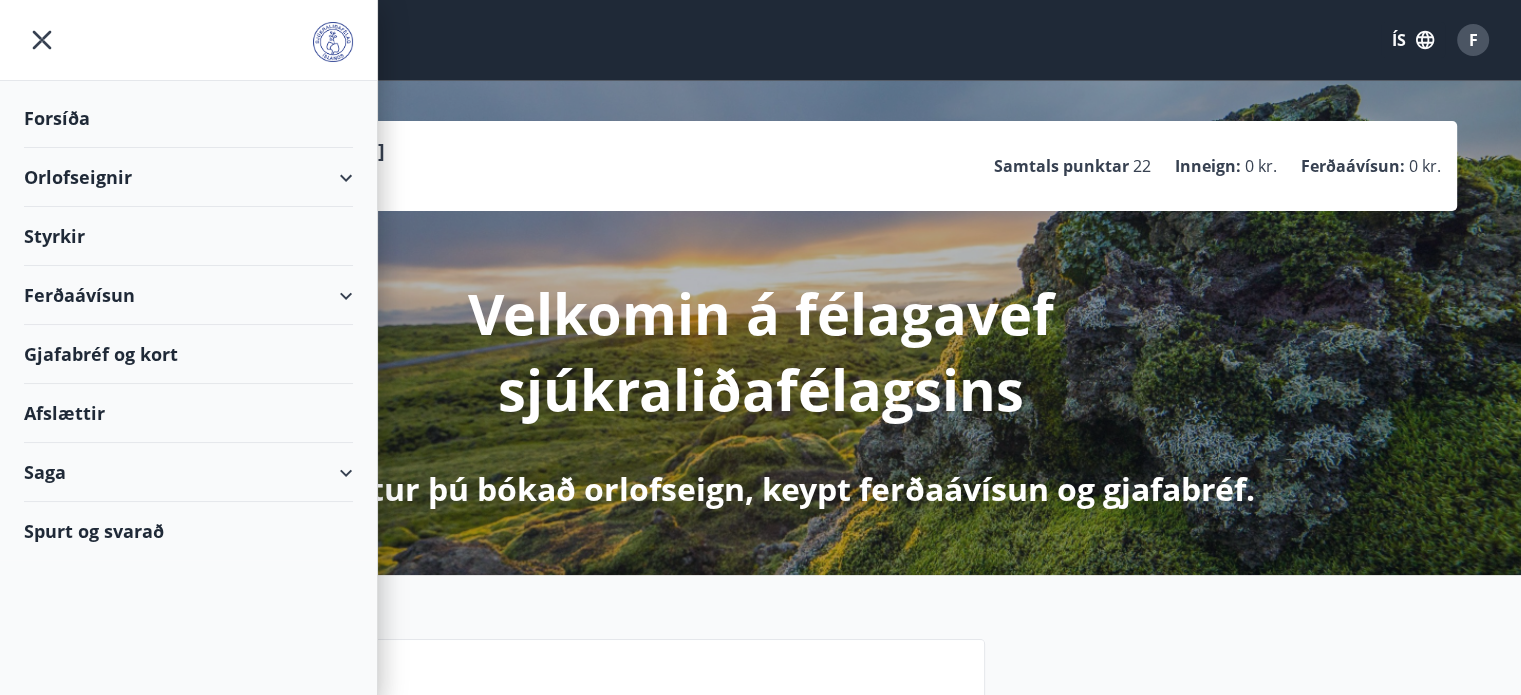 click on "Orlofseignir" at bounding box center (188, 177) 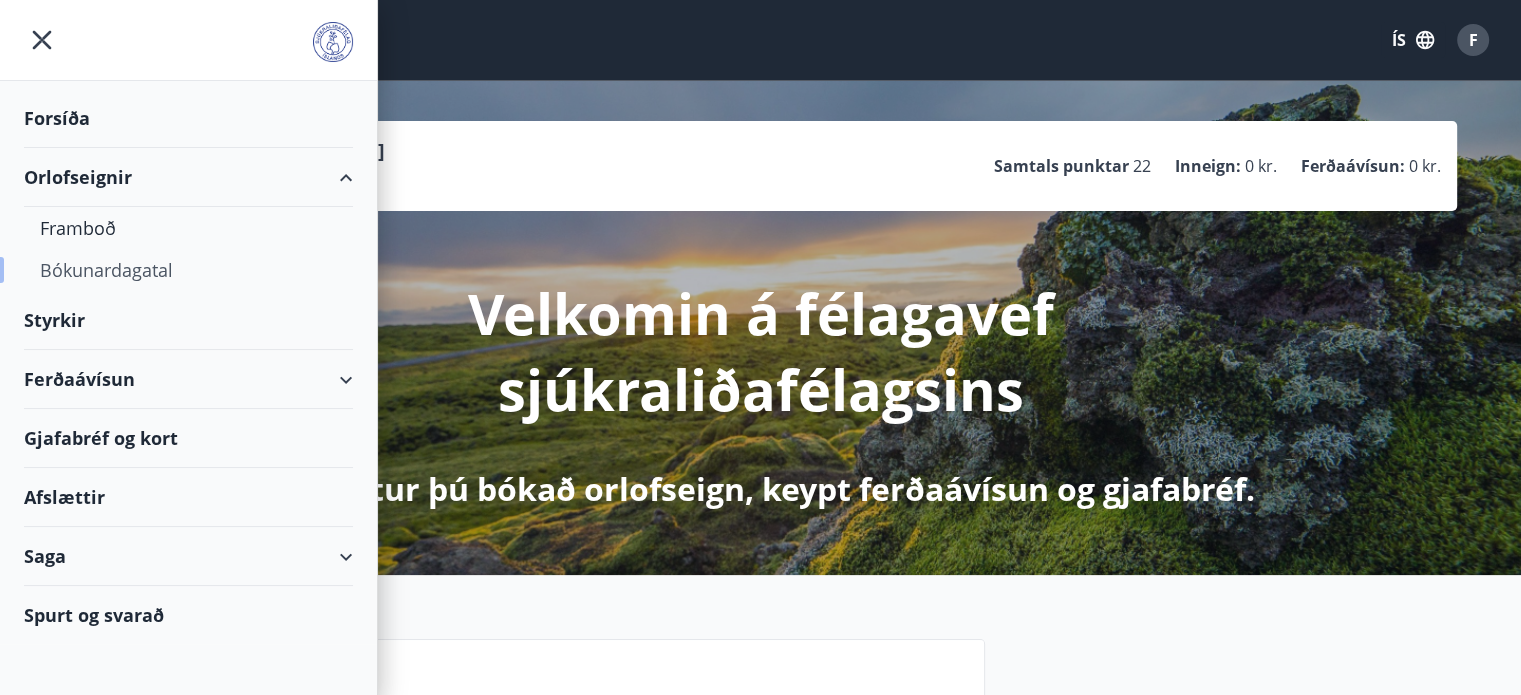 click on "Bókunardagatal" at bounding box center (188, 270) 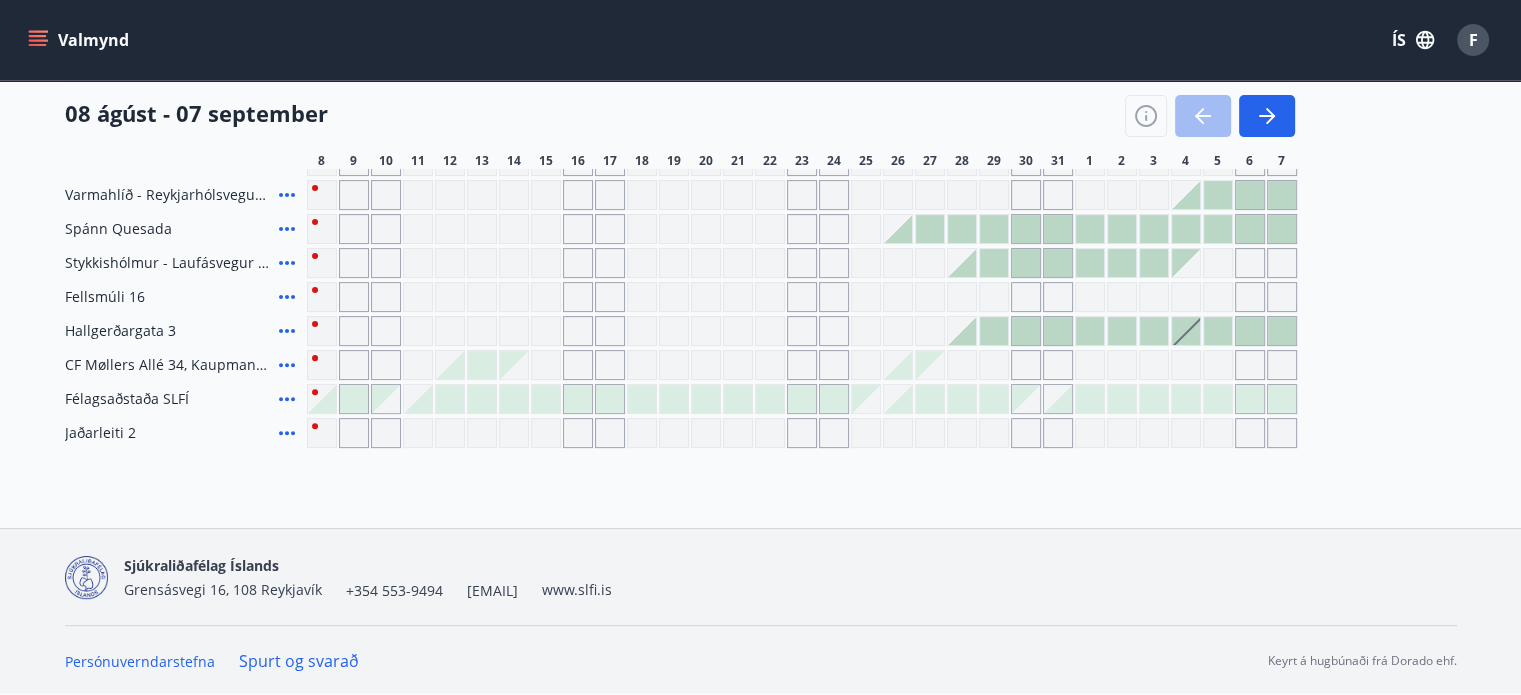 scroll, scrollTop: 0, scrollLeft: 0, axis: both 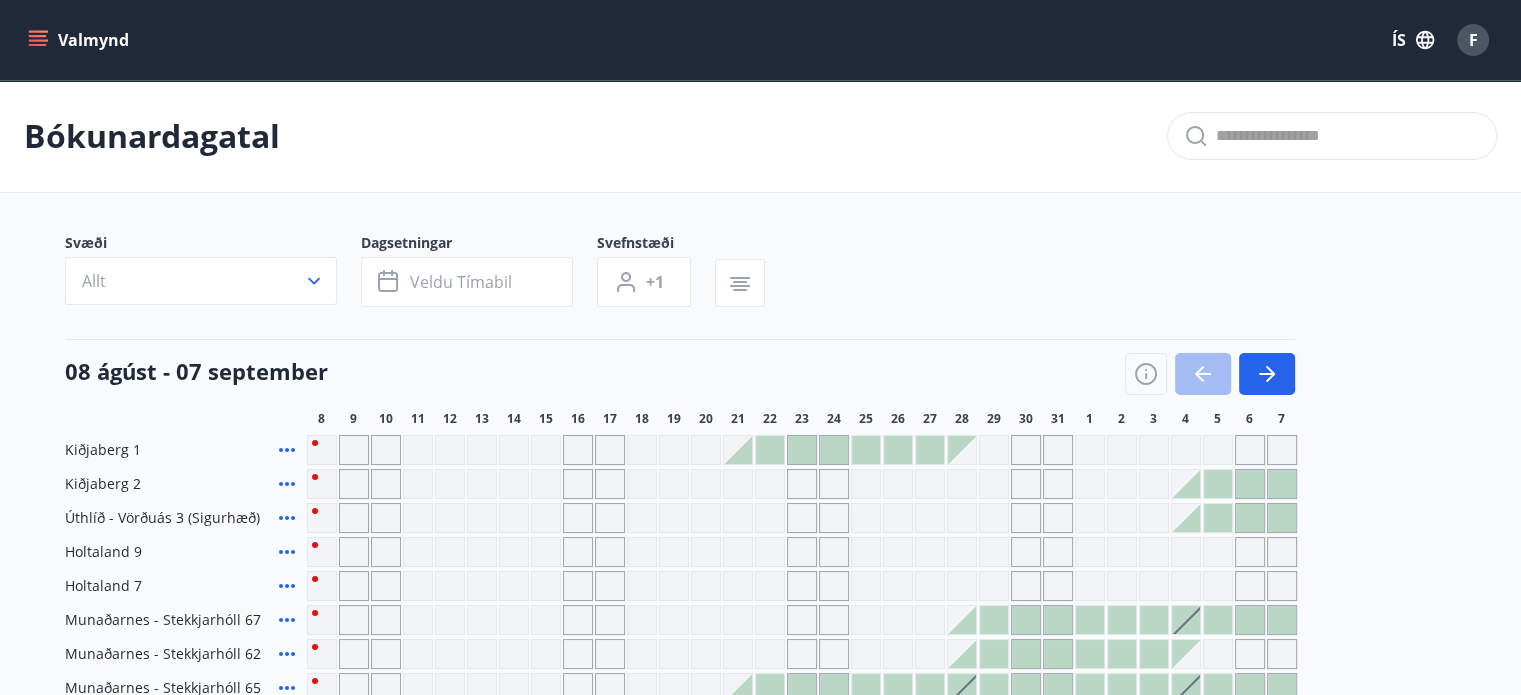 click 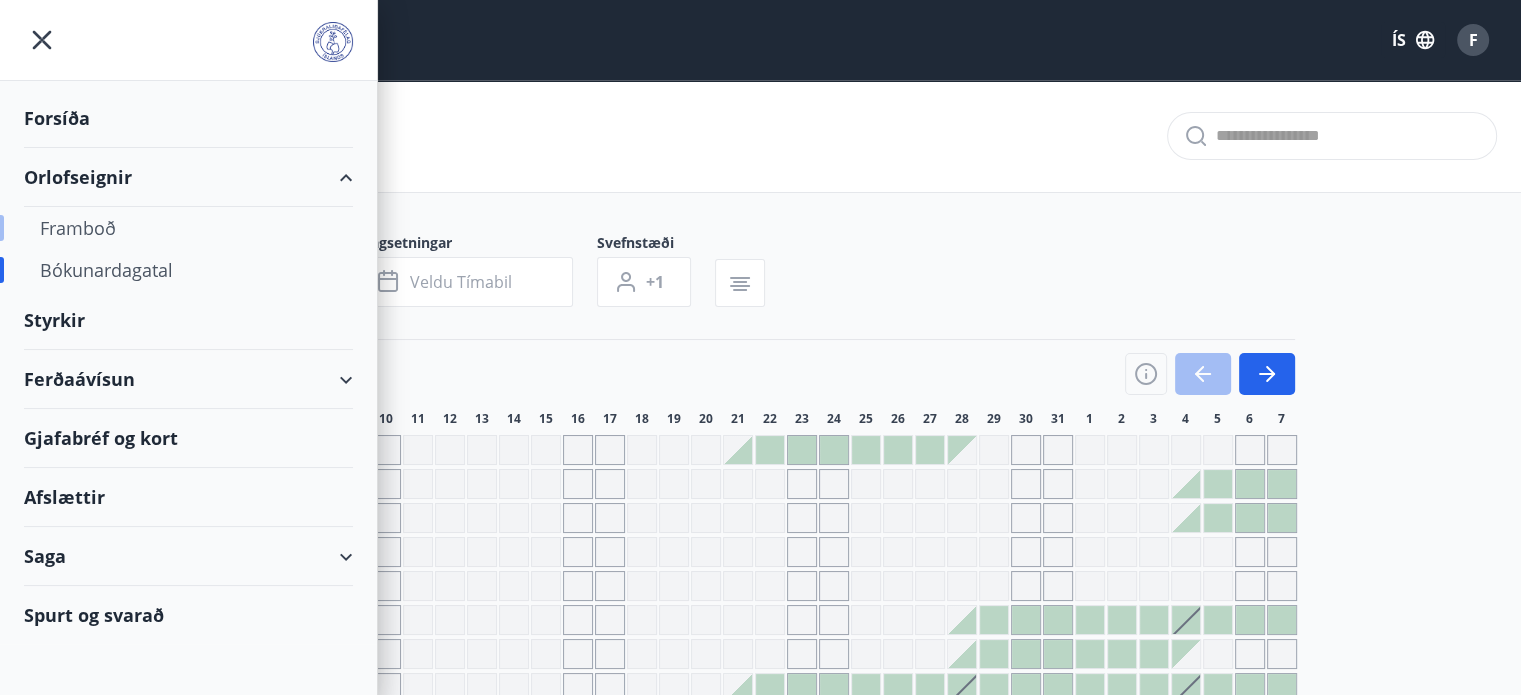 click on "Bókunardagatal" at bounding box center [188, 270] 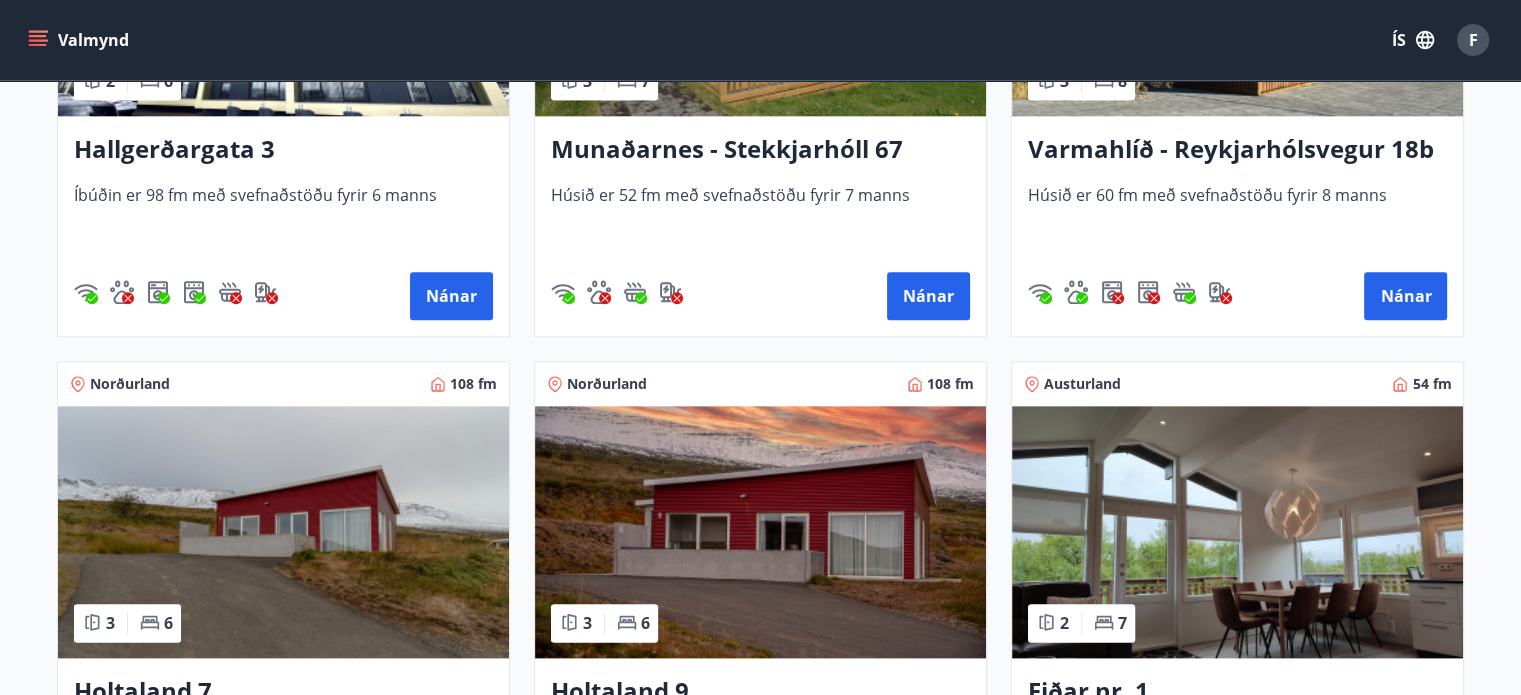 scroll, scrollTop: 2427, scrollLeft: 0, axis: vertical 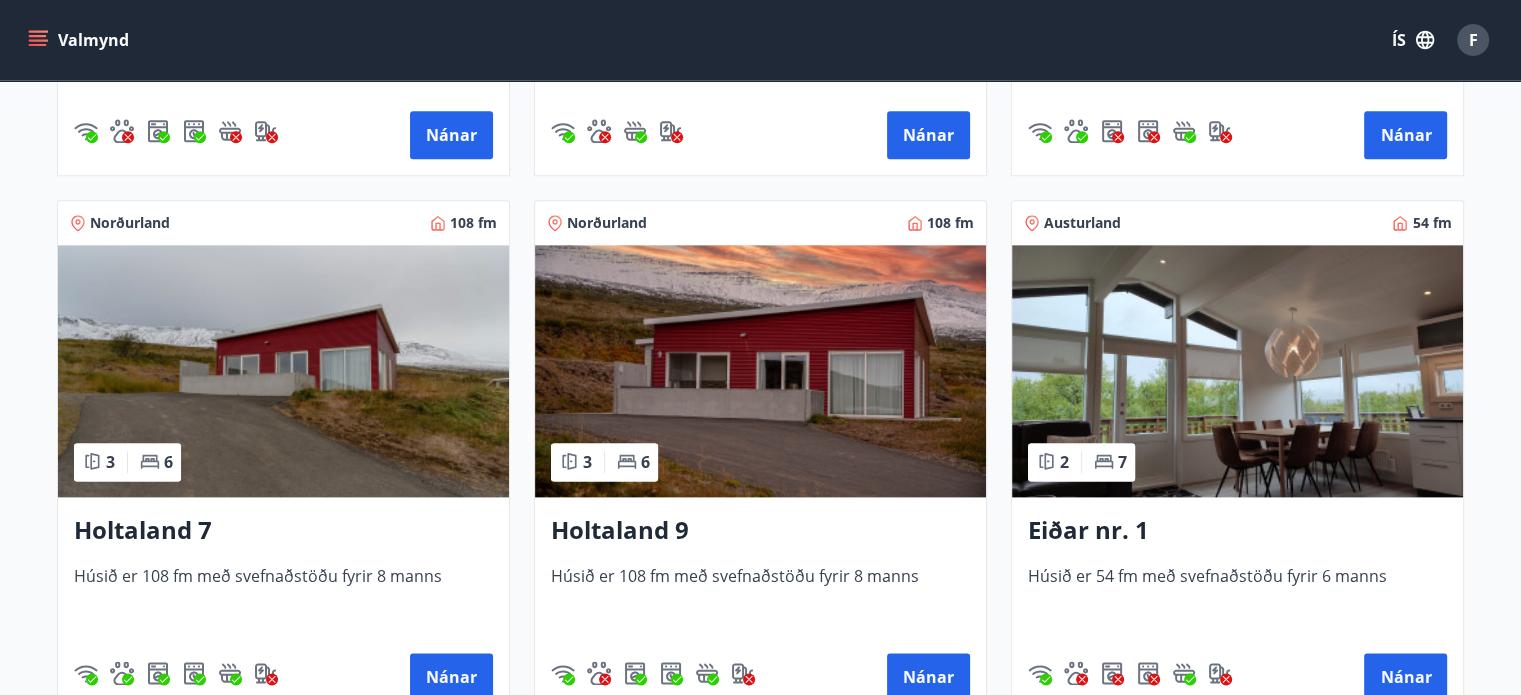 click at bounding box center (283, 371) 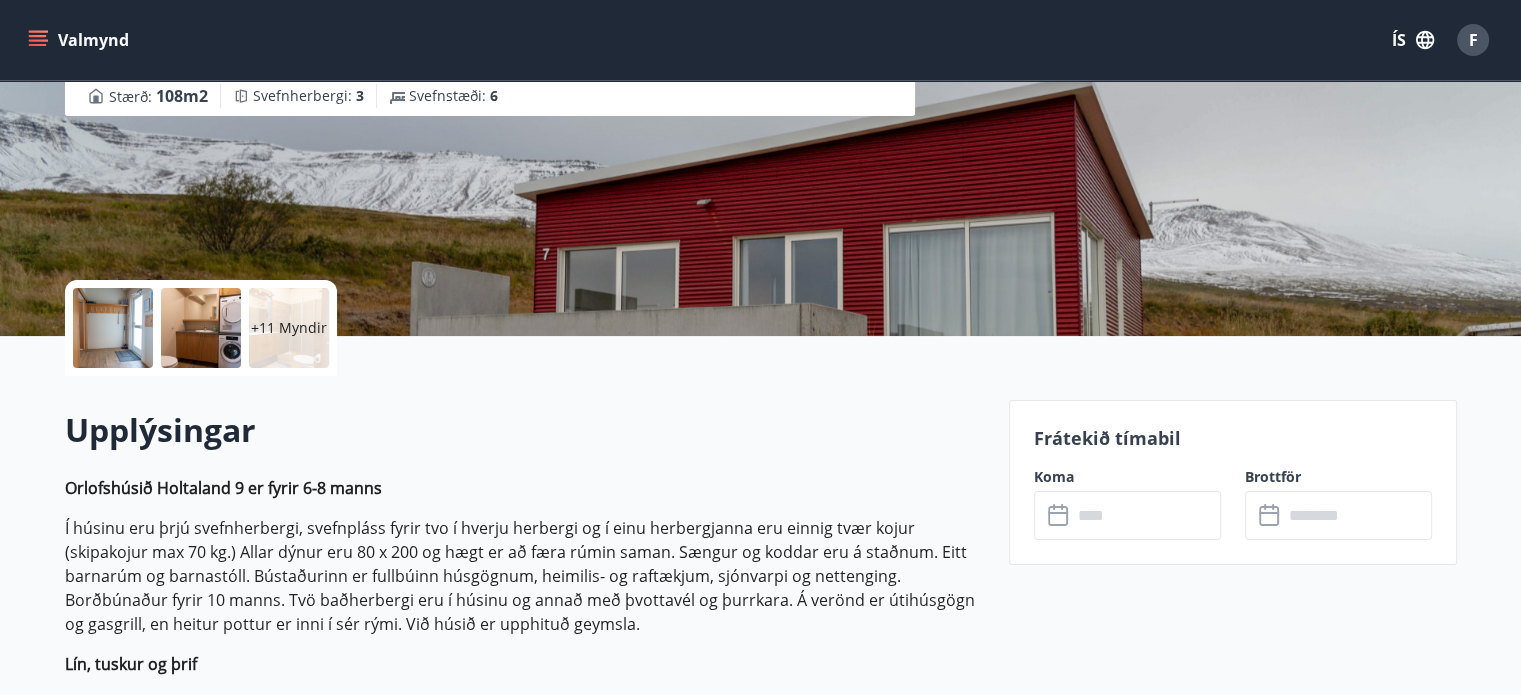 scroll, scrollTop: 500, scrollLeft: 0, axis: vertical 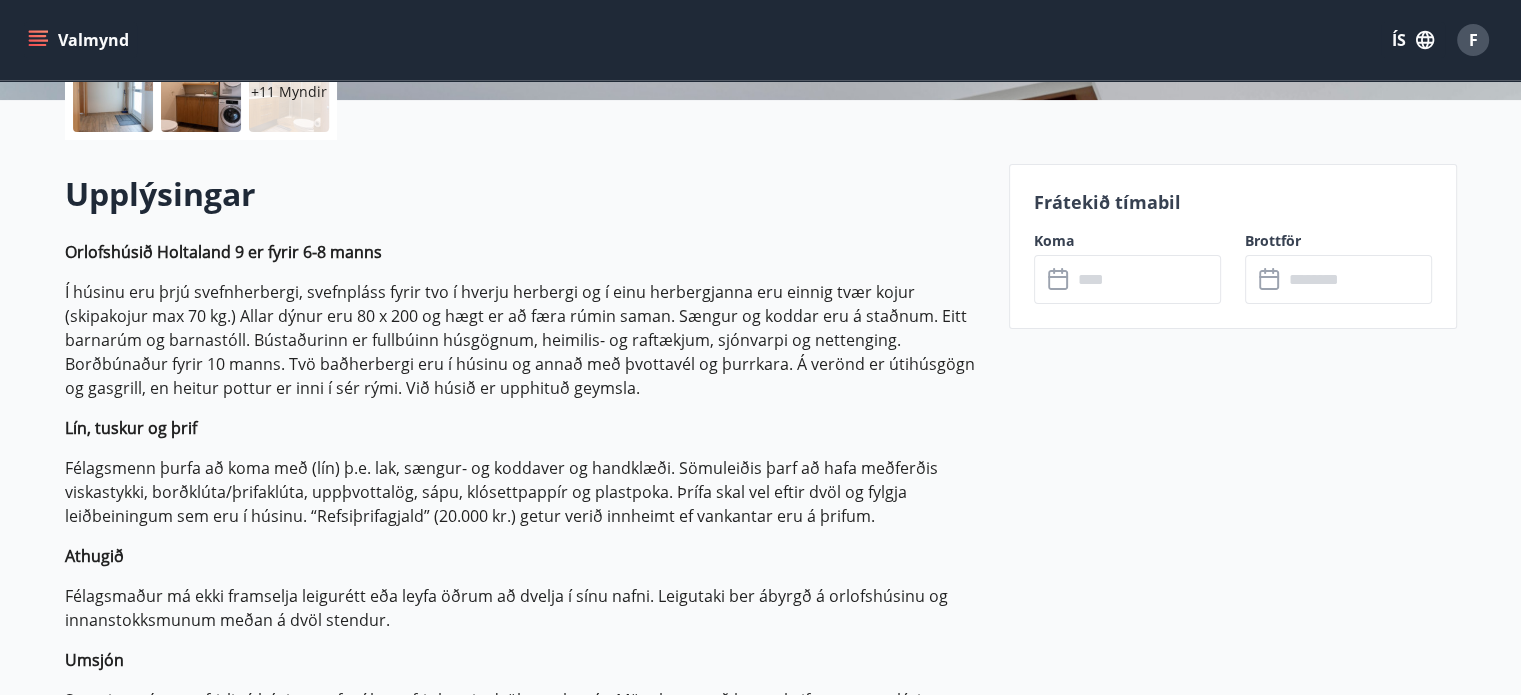 click at bounding box center [1146, 279] 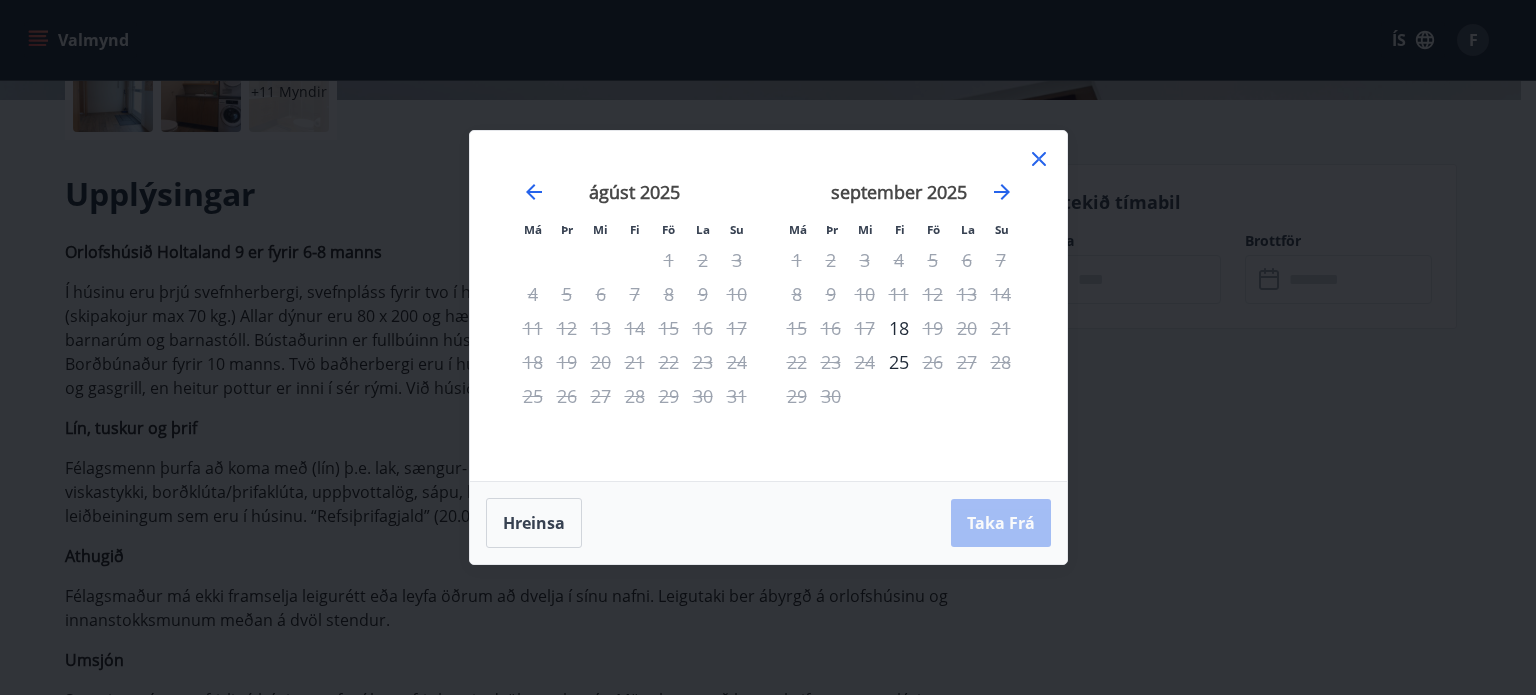click on "september 2025" at bounding box center (899, 199) 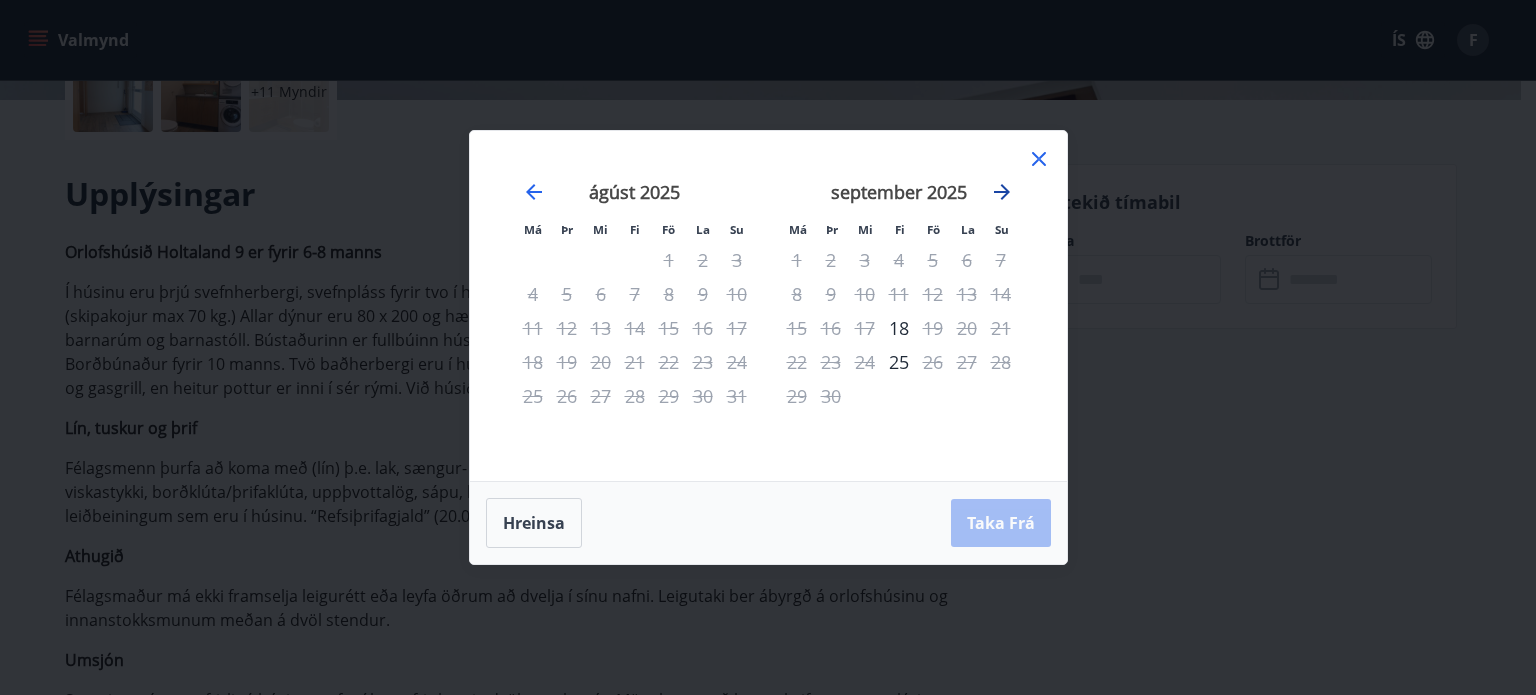 click 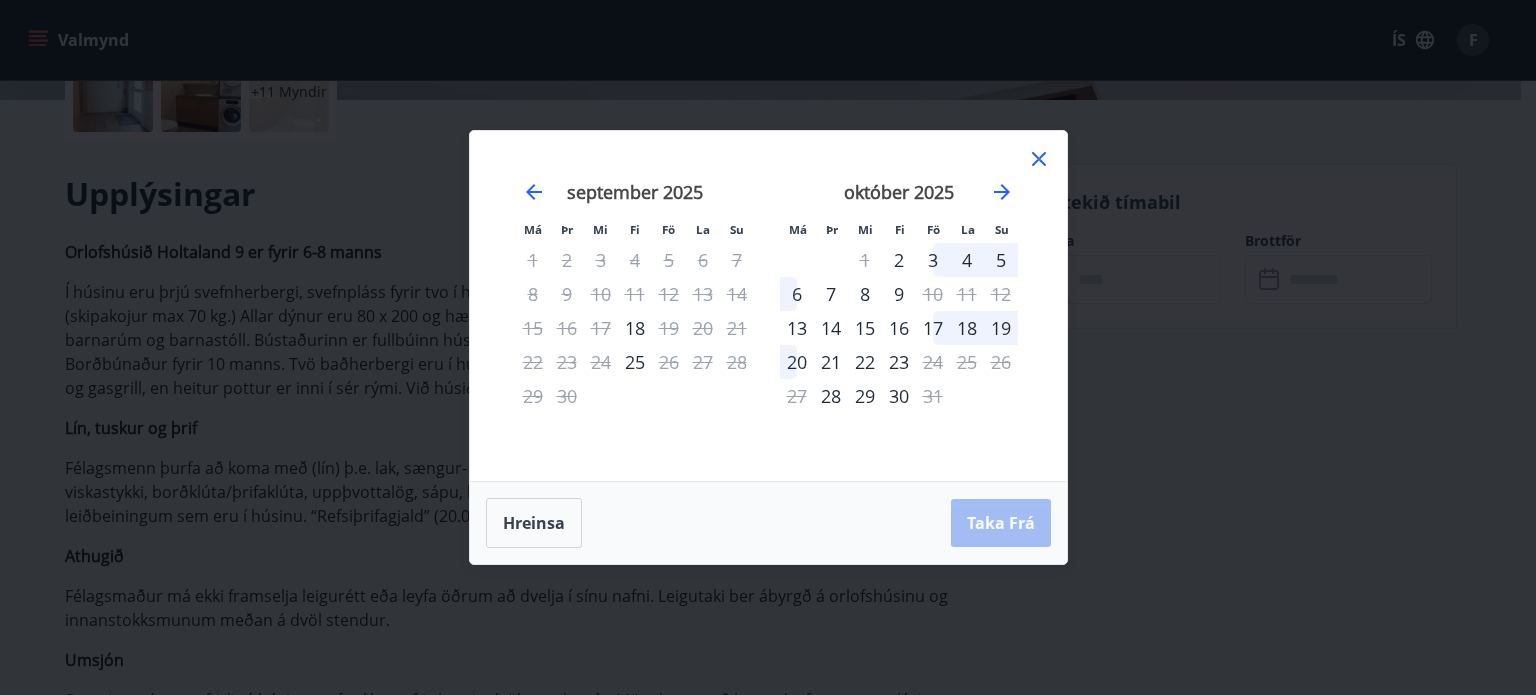 click 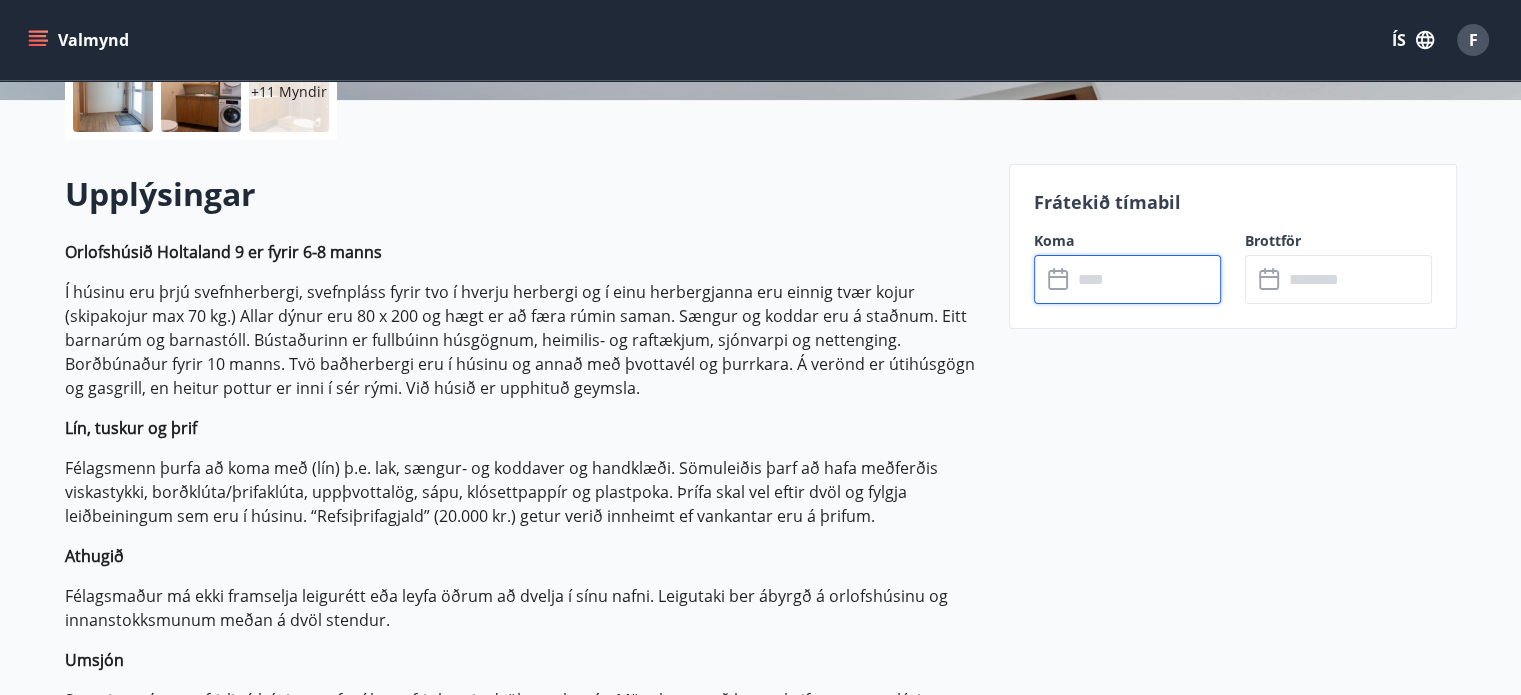 scroll, scrollTop: 0, scrollLeft: 0, axis: both 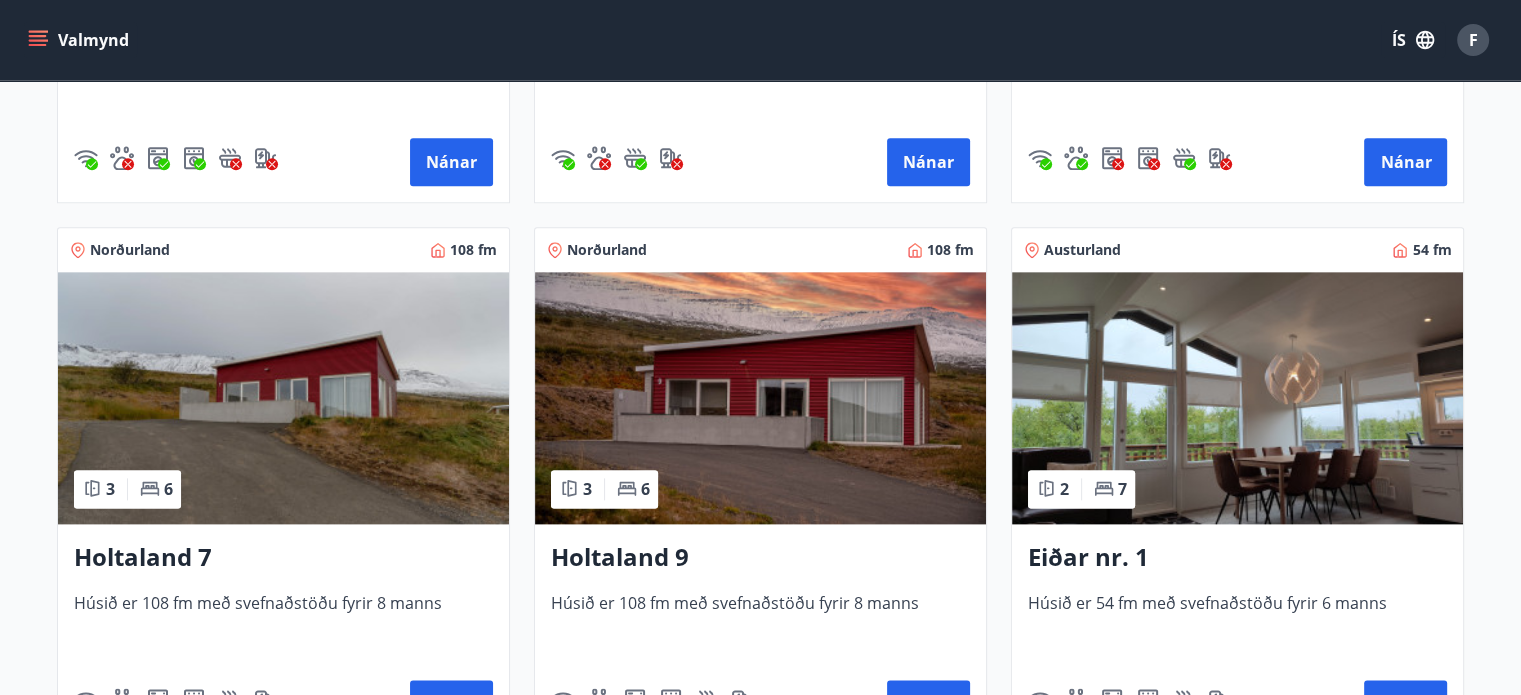 click at bounding box center (760, 398) 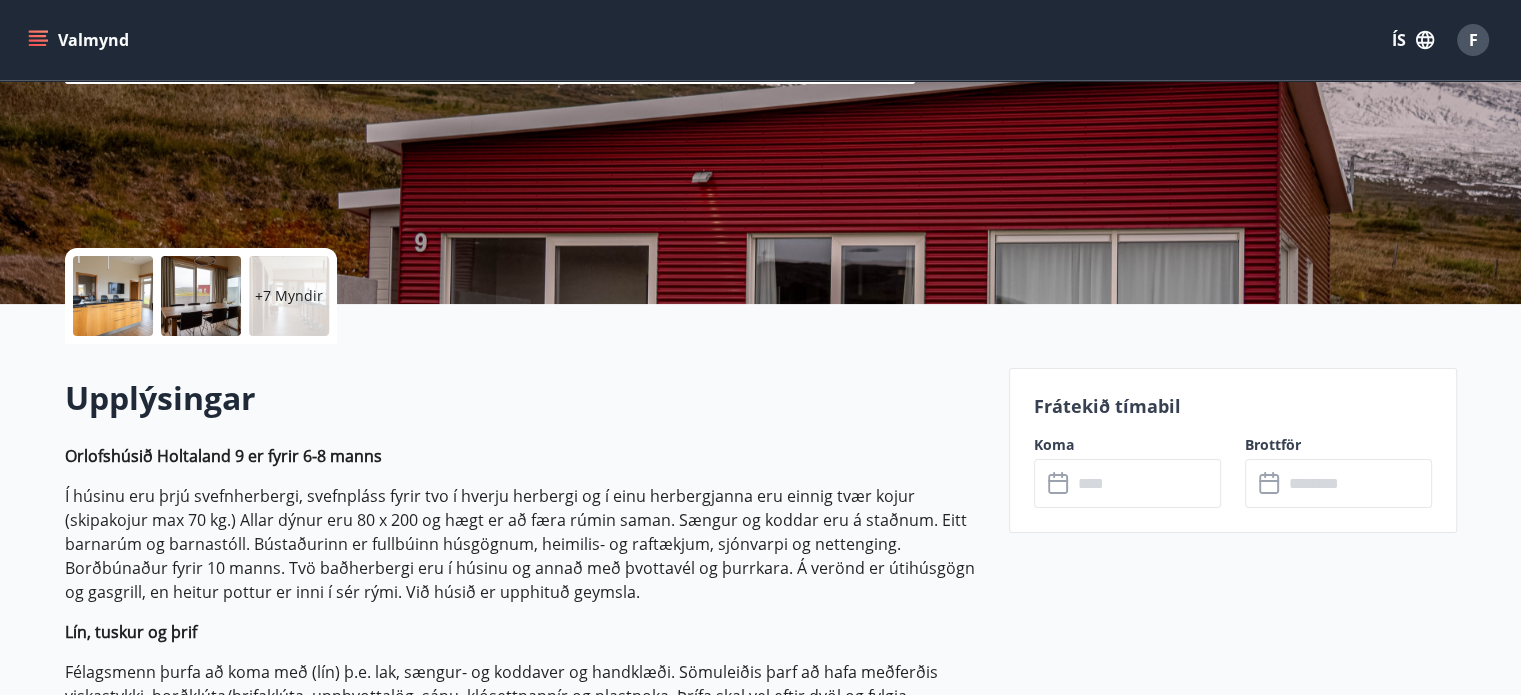 scroll, scrollTop: 400, scrollLeft: 0, axis: vertical 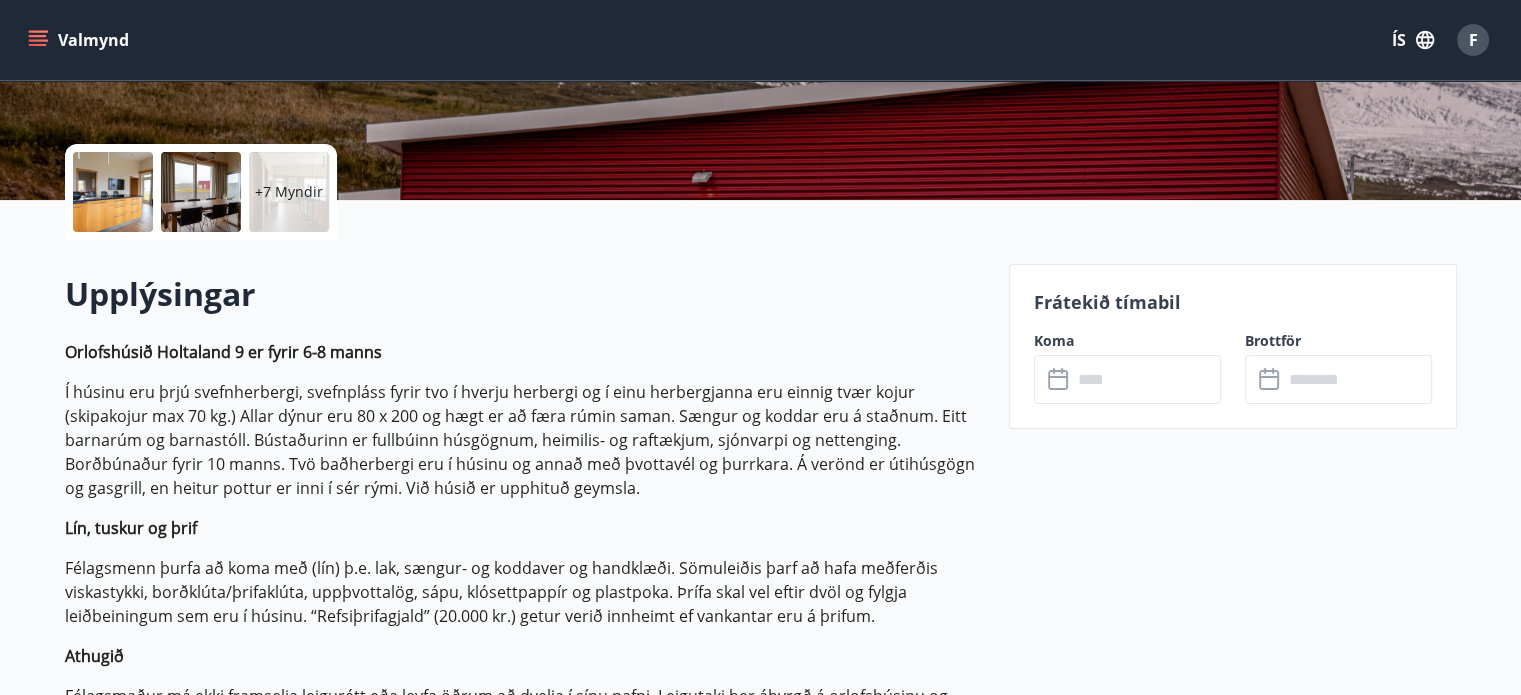 click at bounding box center [1146, 379] 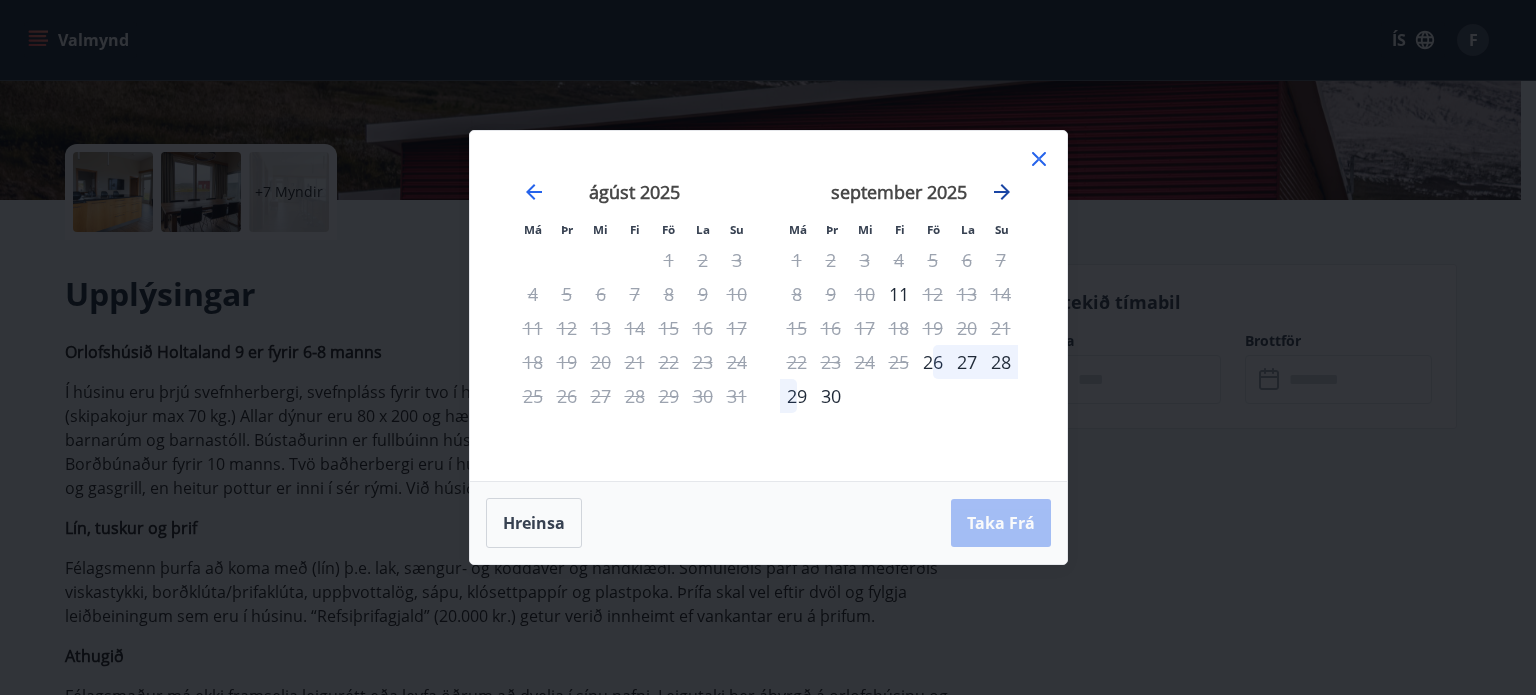 click 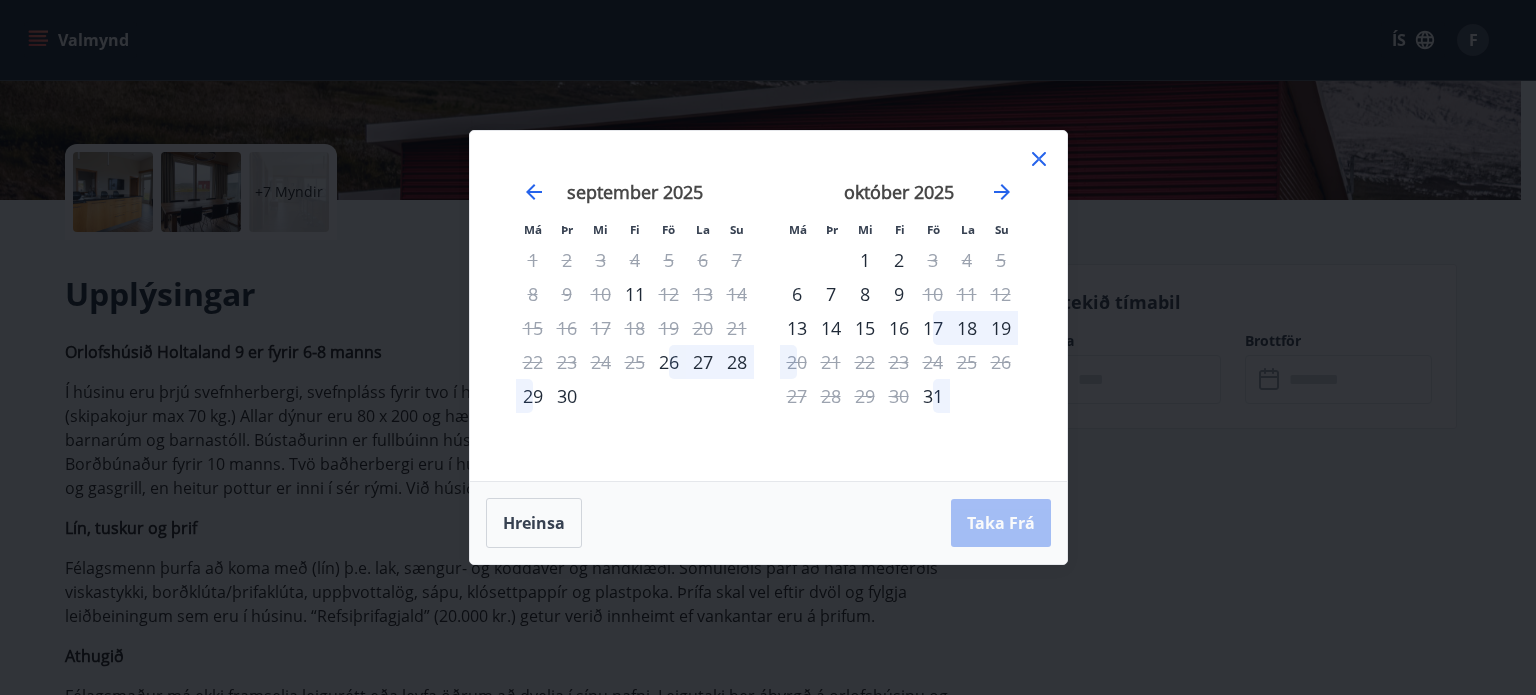 click on "Má Þr Mi Fi Fö La Su Má Þr Mi Fi Fö La Su ágúst 2025 1 2 3 4 5 6 7 8 9 10 11 12 13 14 15 16 17 18 19 20 21 22 23 24 25 26 27 28 29 30 31 september 2025 1 2 3 4 5 6 7 8 9 10 11 12 13 14 15 16 17 18 19 20 21 22 23 24 25 26 27 28 29 30 október 2025 1 2 3 4 5 6 7 8 9 10 11 12 13 14 15 16 17 18 19 20 21 22 23 24 25 26 27 28 29 30 31 nóvember 2025 1 2 3 4 5 6 7 8 9 10 11 12 13 14 15 16 17 18 19 20 21 22 23 24 25 26 27 28 29 30 Hreinsa Taka Frá" at bounding box center (768, 347) 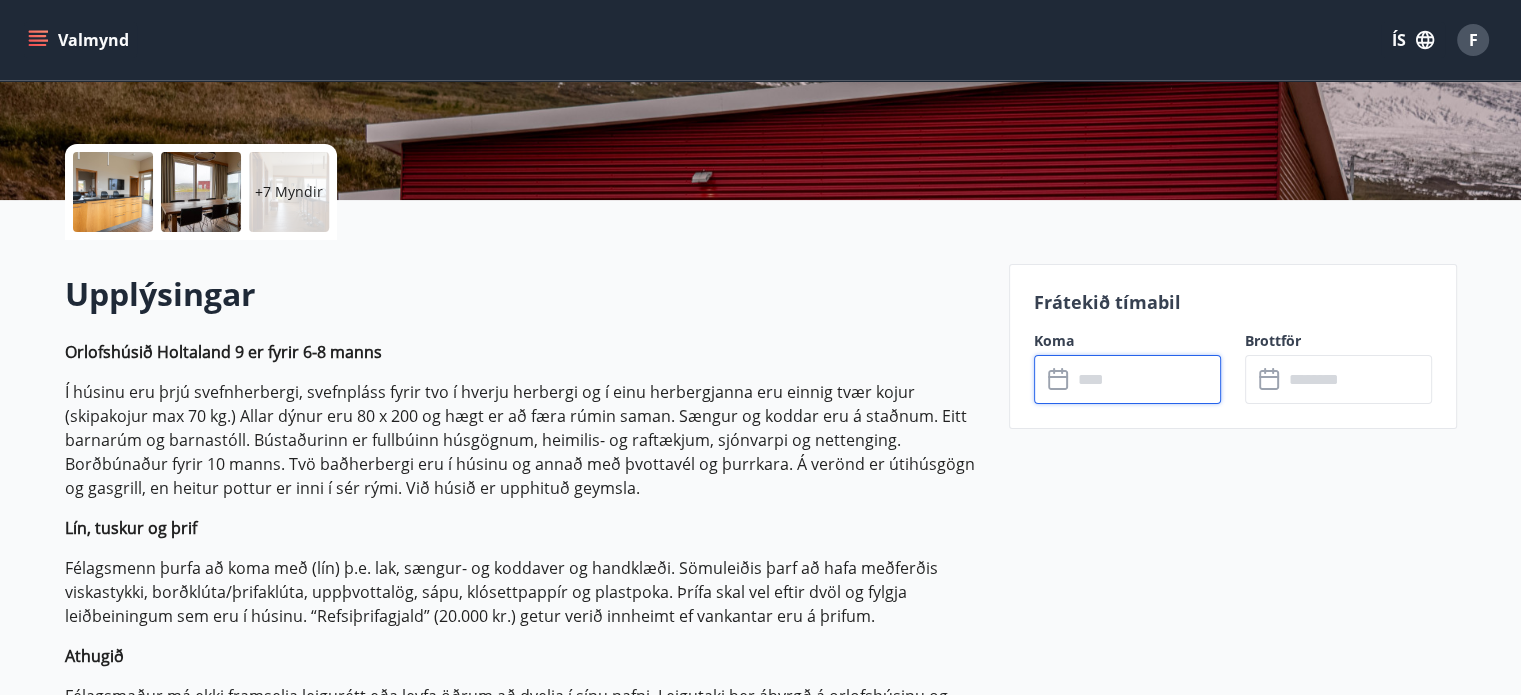 click at bounding box center (1146, 379) 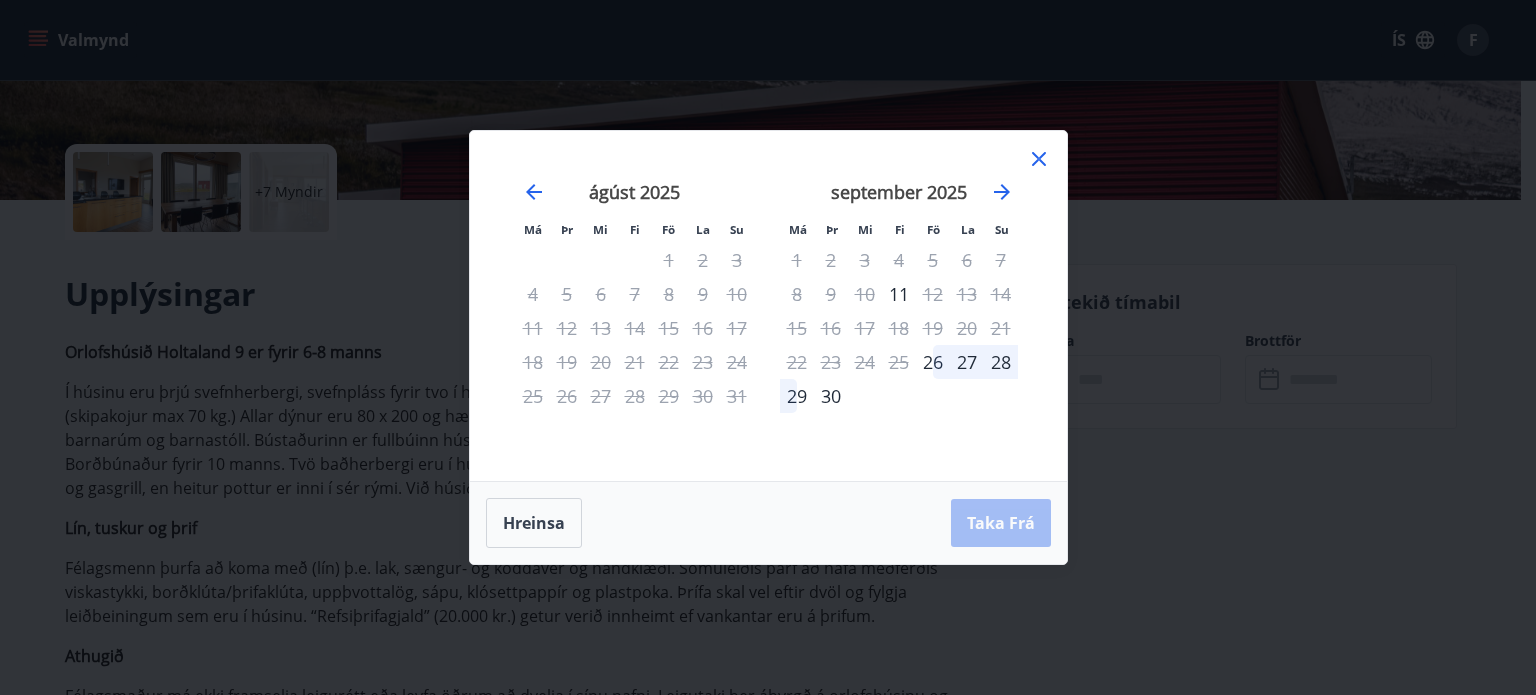 click on "Má Þr Mi Fi Fö La Su Má Þr Mi Fi Fö La Su júlí 2025 1 2 3 4 5 6 7 8 9 10 11 12 13 14 15 16 17 18 19 20 21 22 23 24 25 26 27 28 29 30 31 ágúst 2025 1 2 3 4 5 6 7 8 9 10 11 12 13 14 15 16 17 18 19 20 21 22 23 24 25 26 27 28 29 30 31 september 2025 1 2 3 4 5 6 7 8 9 10 11 12 13 14 15 16 17 18 19 20 21 22 23 24 25 26 27 28 29 30 október 2025 1 2 3 4 5 6 7 8 9 10 11 12 13 14 15 16 17 18 19 20 21 22 23 24 25 26 27 28 29 30 31 Hreinsa Taka Frá" at bounding box center [768, 347] 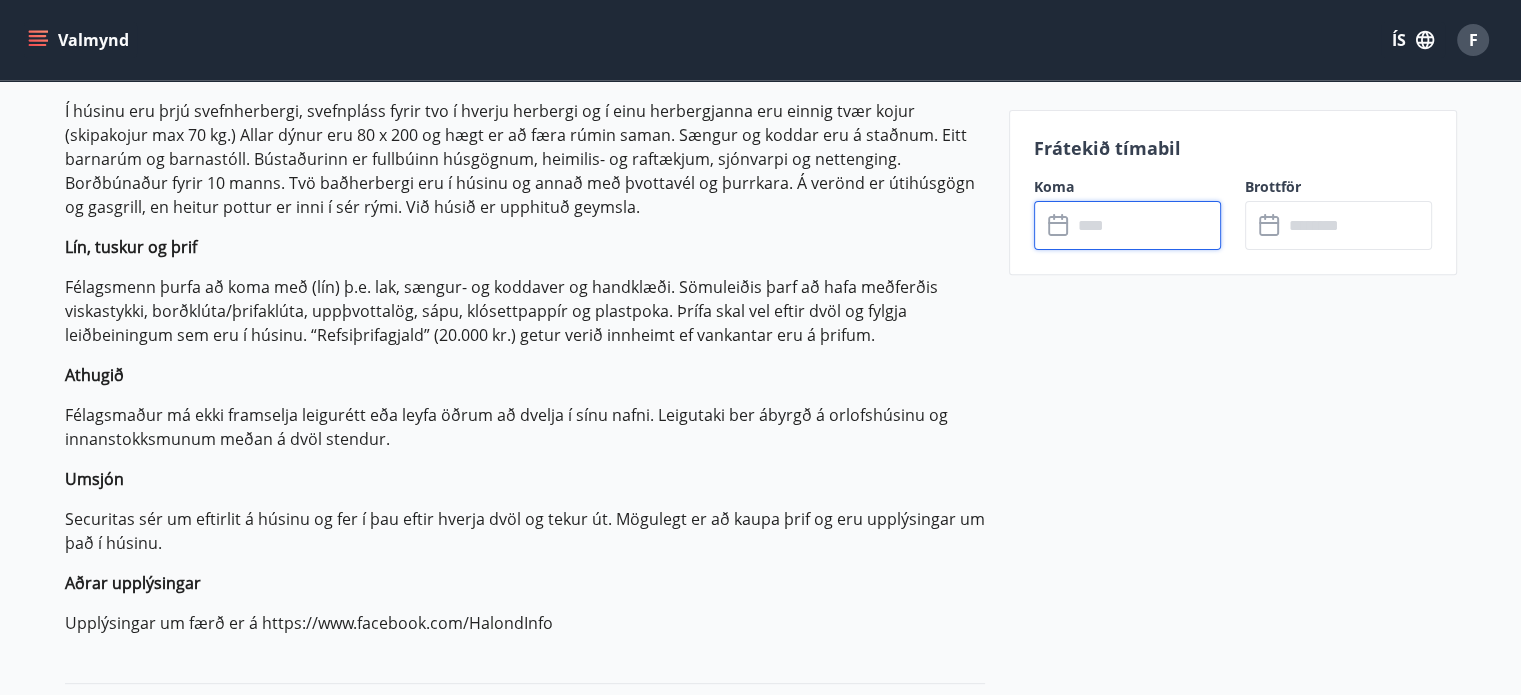 scroll, scrollTop: 700, scrollLeft: 0, axis: vertical 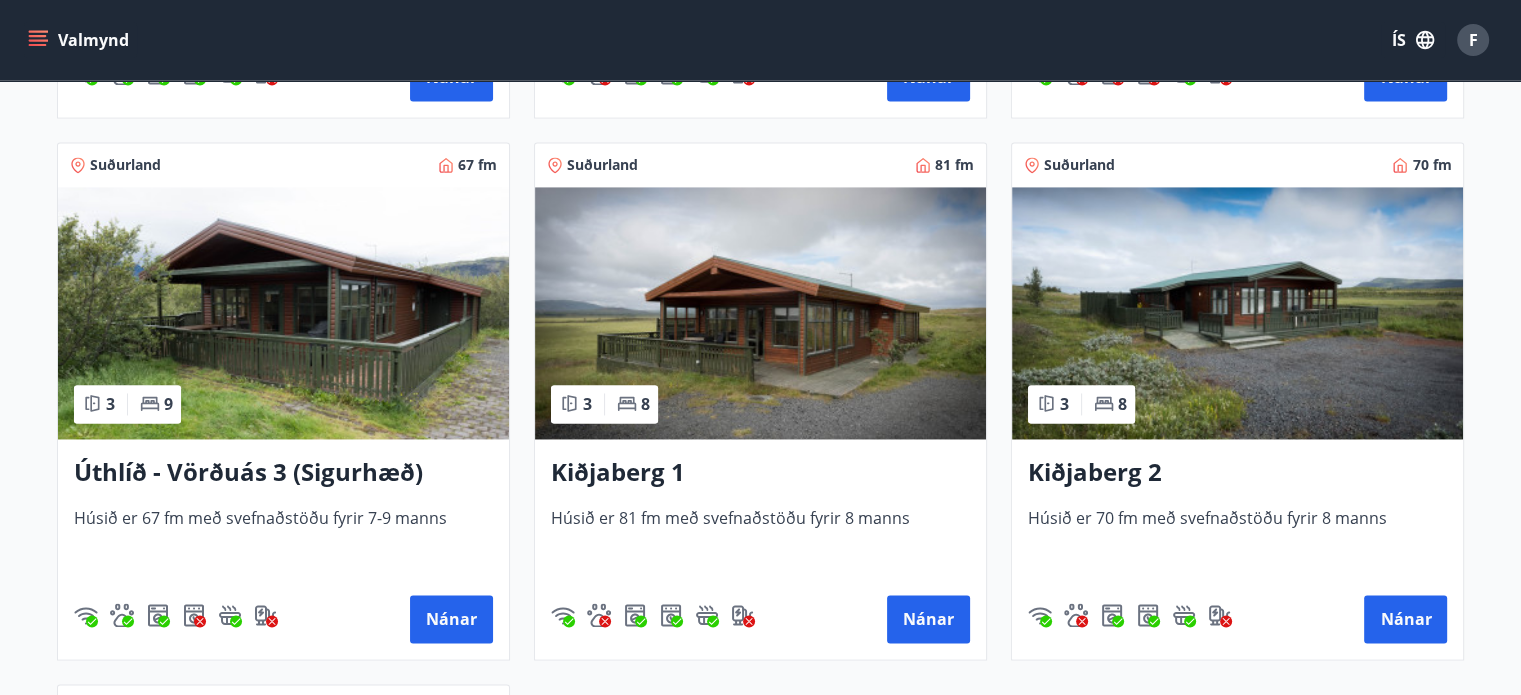 click at bounding box center [760, 313] 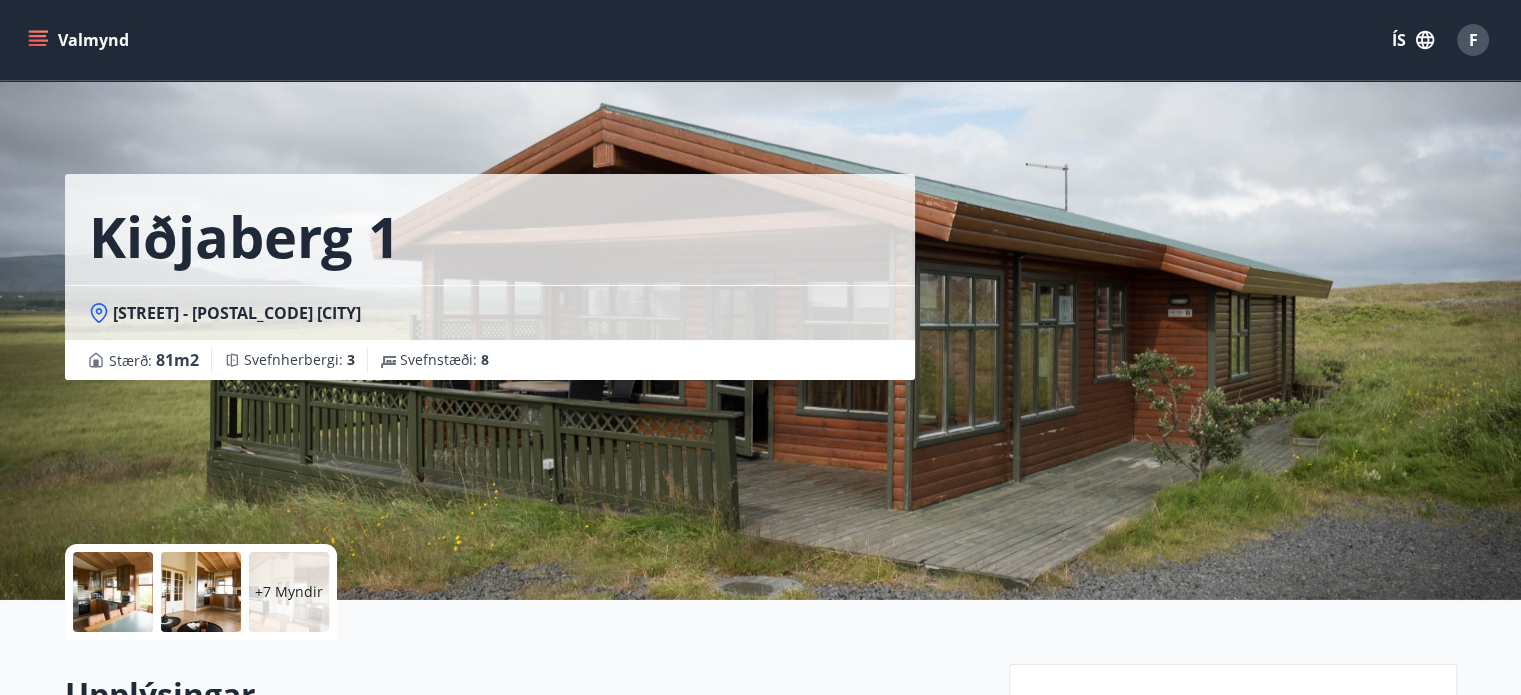 scroll, scrollTop: 500, scrollLeft: 0, axis: vertical 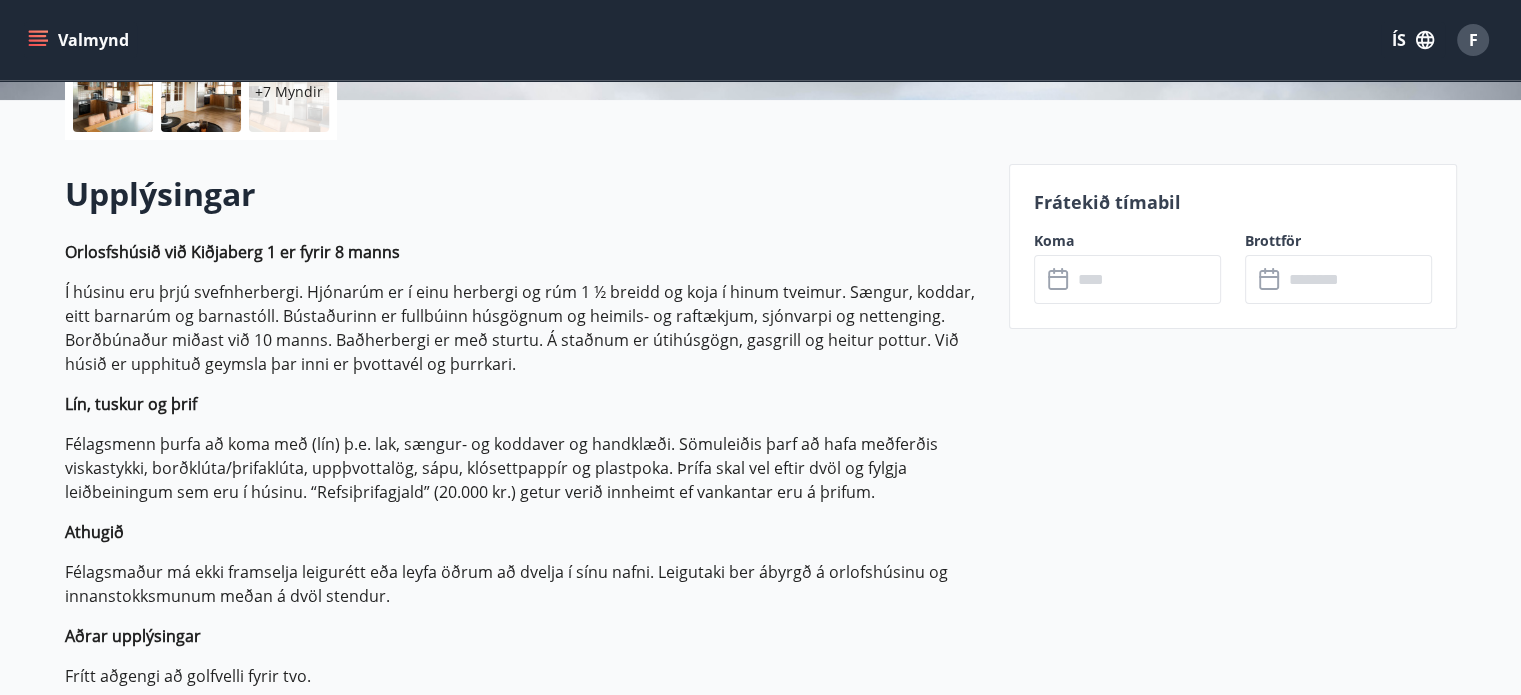click at bounding box center [1146, 279] 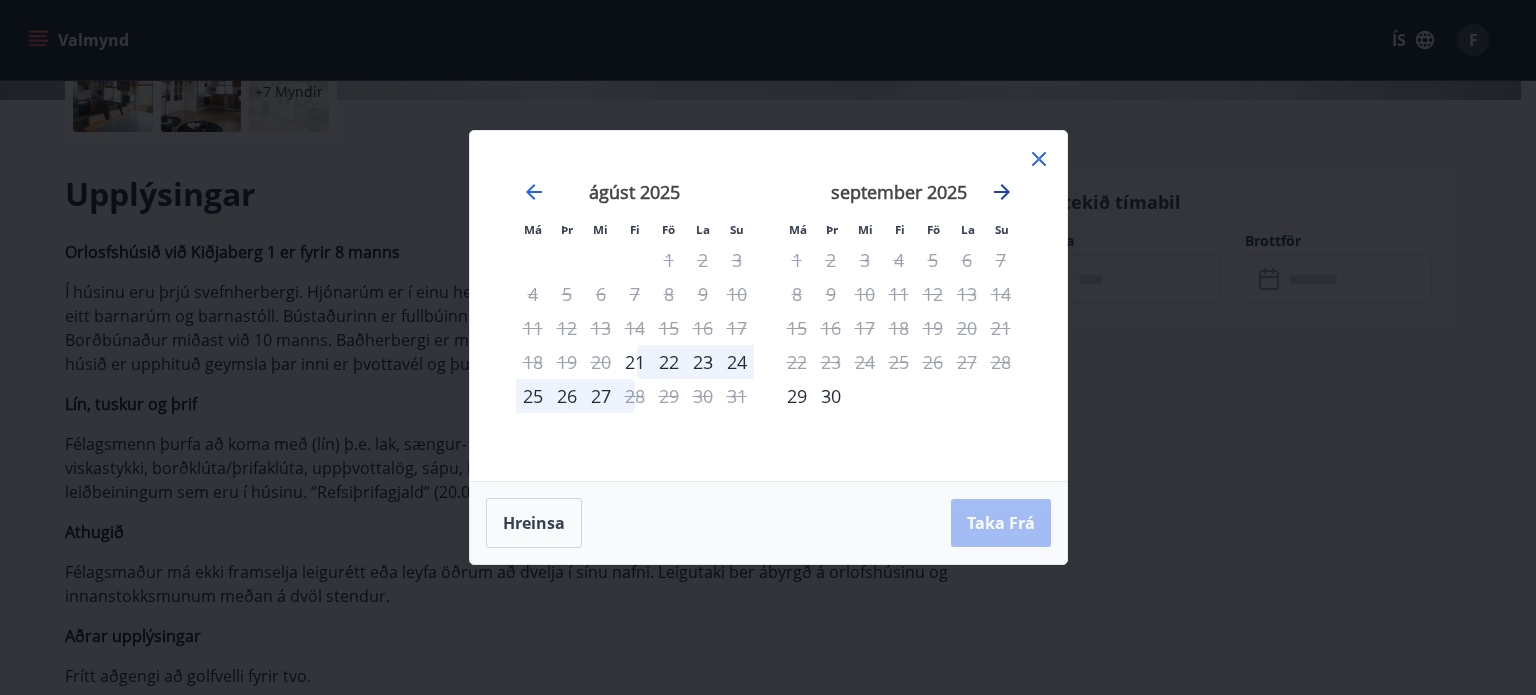 click 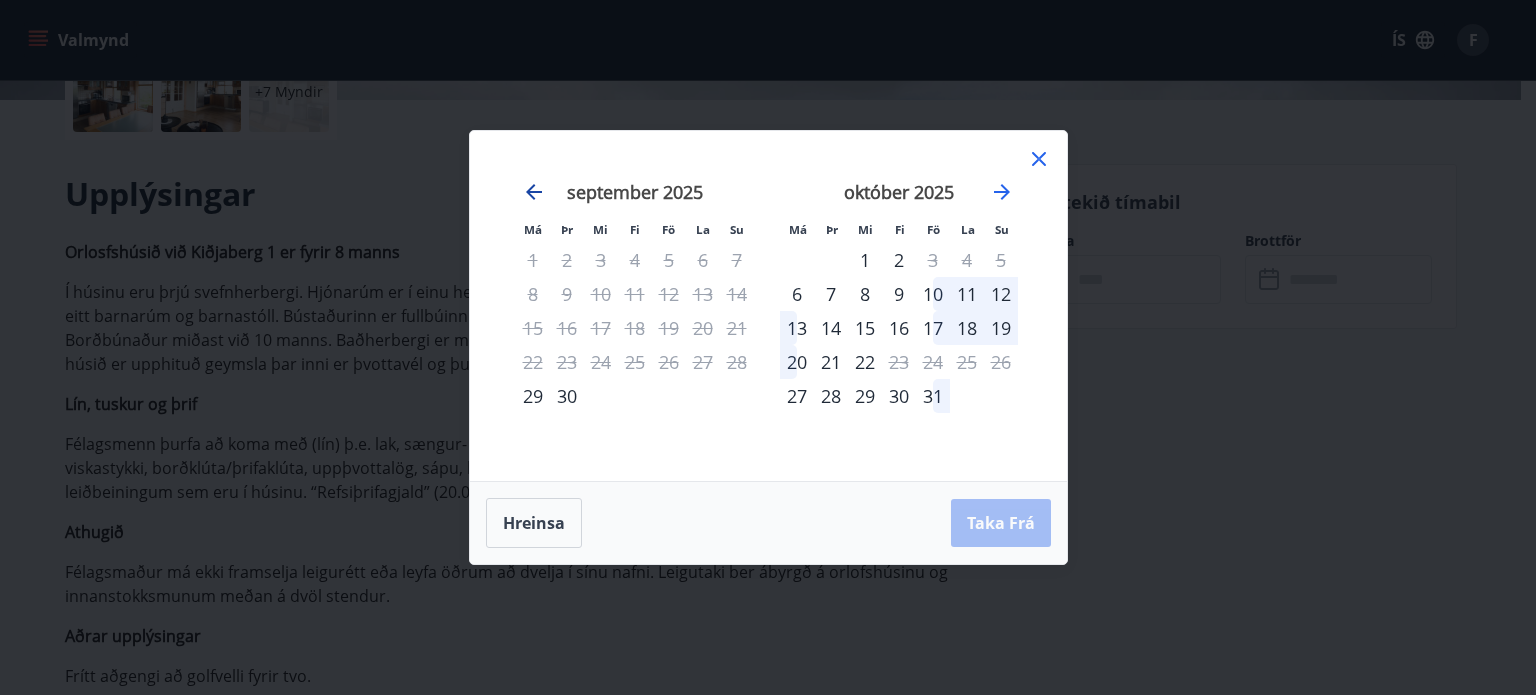 click 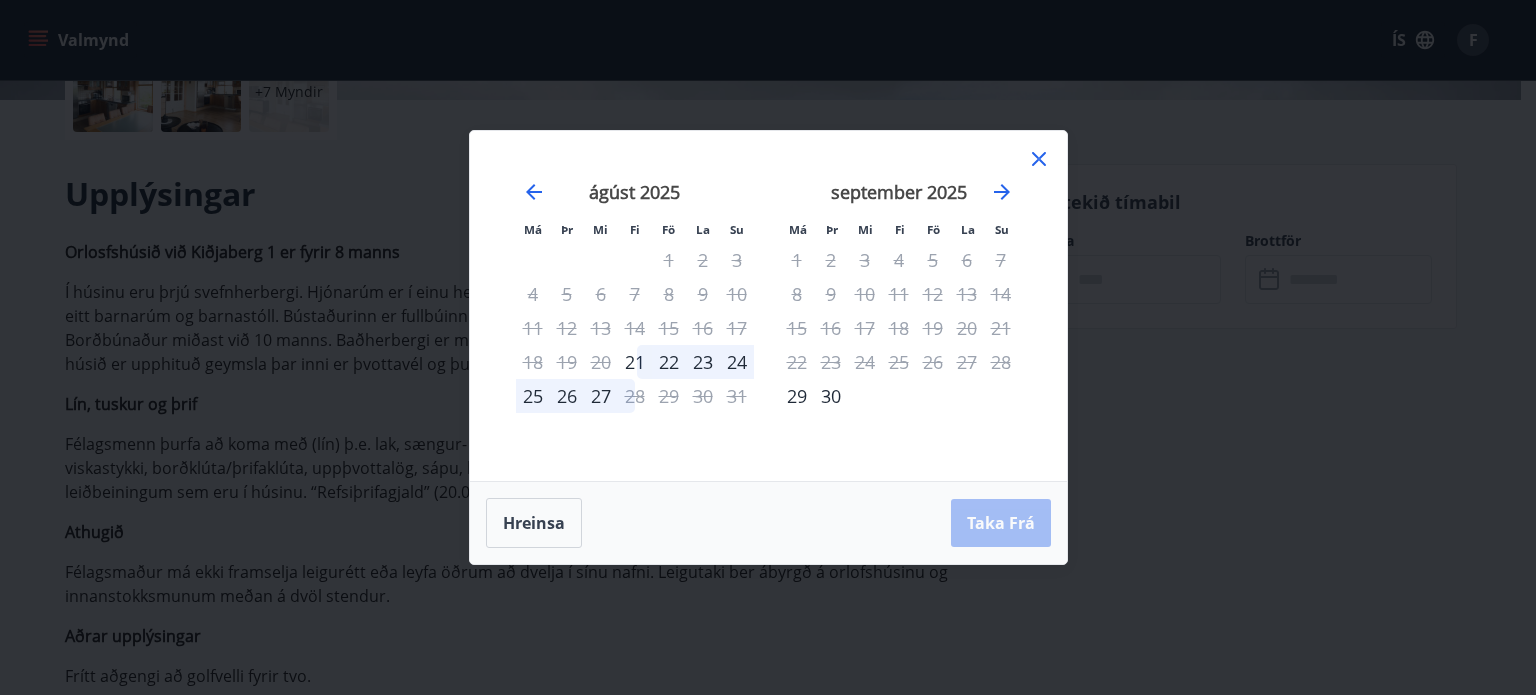 click on "22" at bounding box center [669, 362] 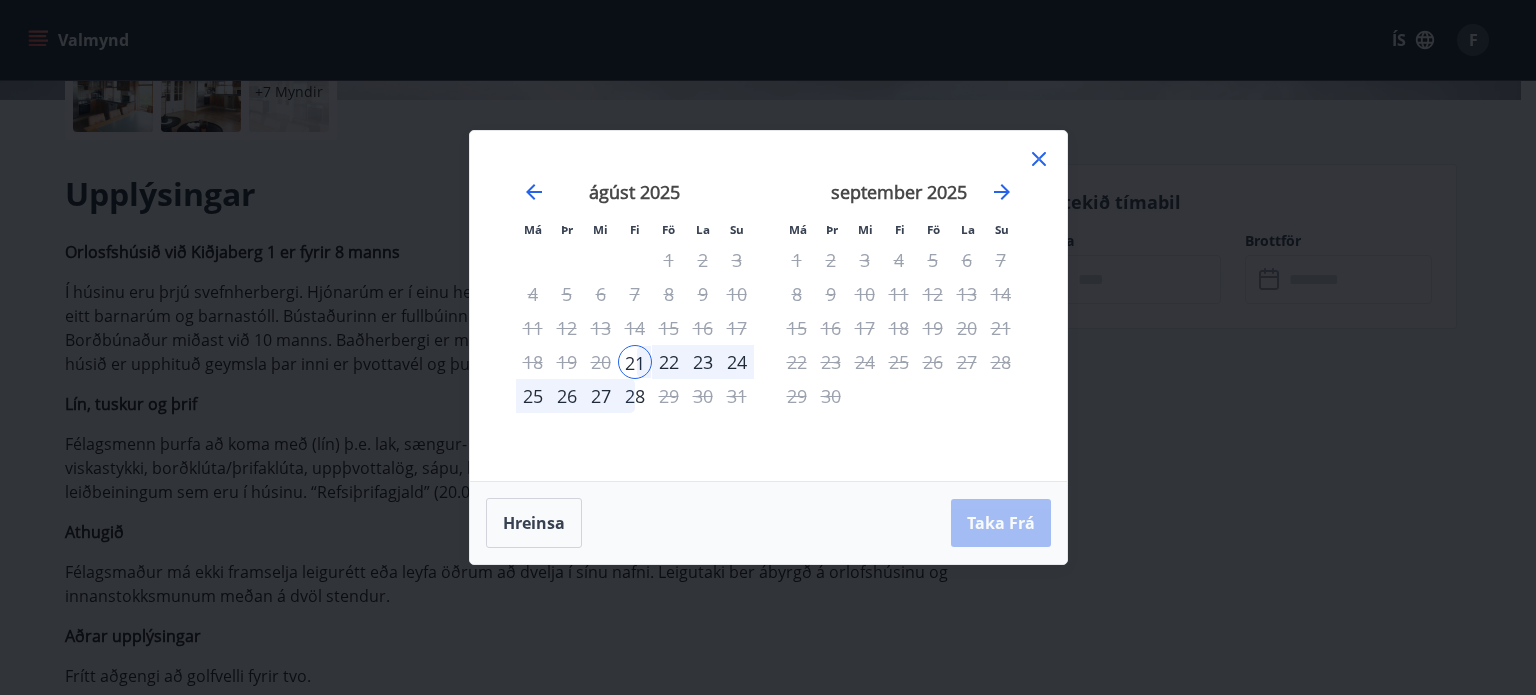 click 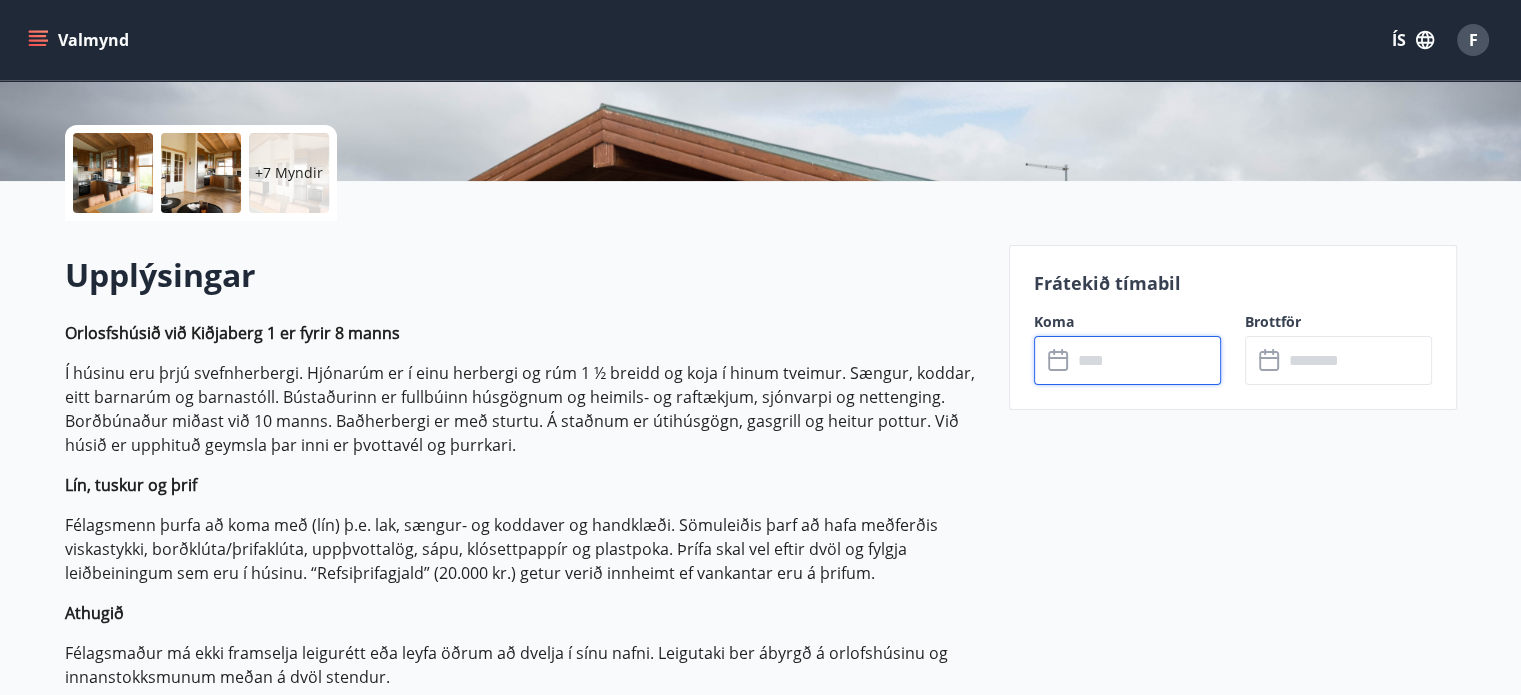 scroll, scrollTop: 192, scrollLeft: 0, axis: vertical 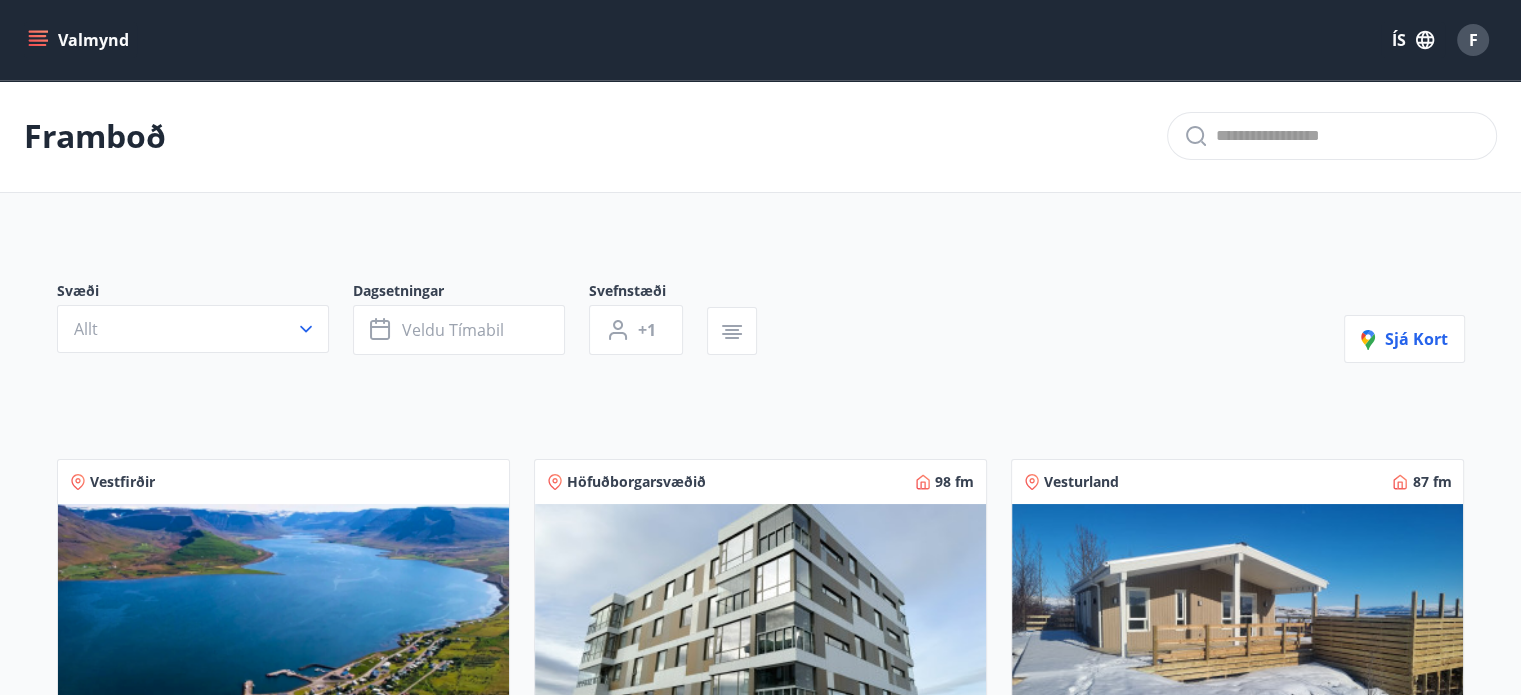 click on "F" at bounding box center (1473, 40) 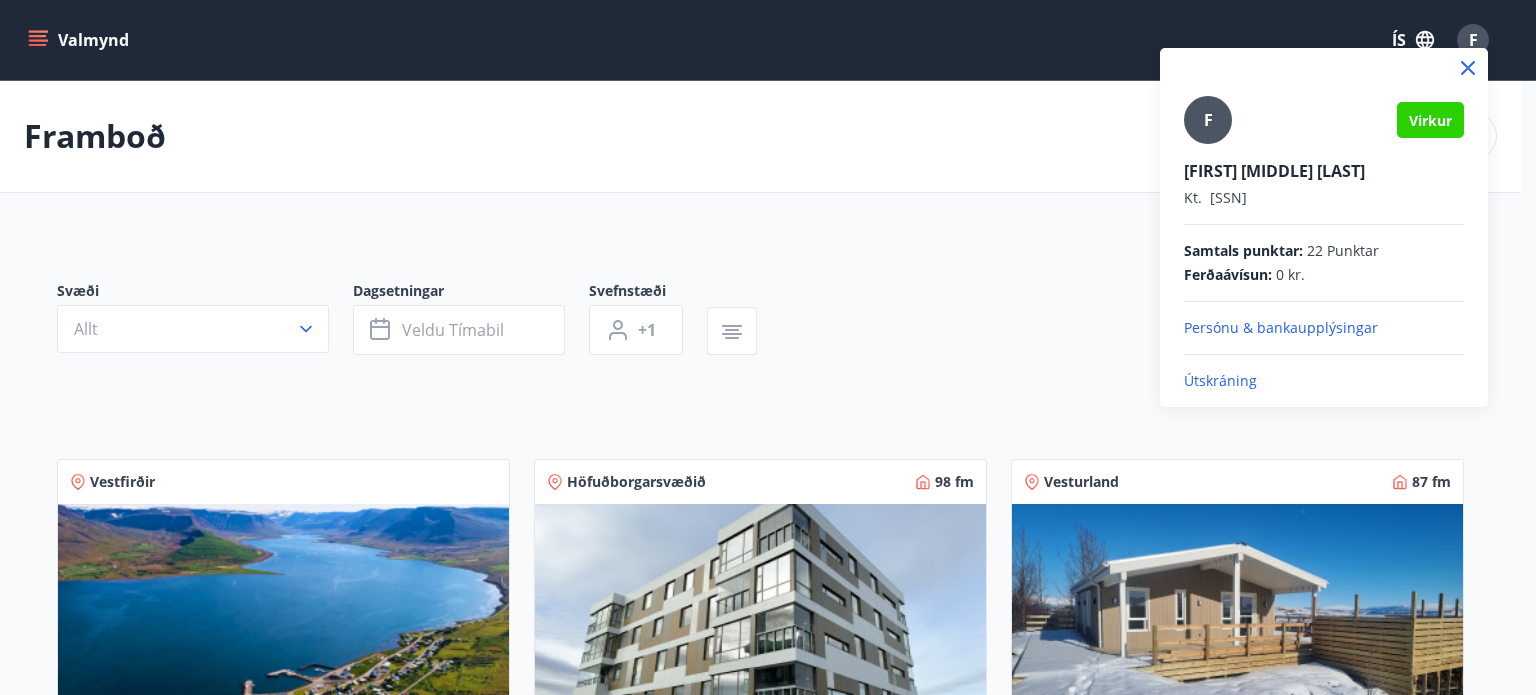 click on "Útskráning" at bounding box center (1324, 381) 